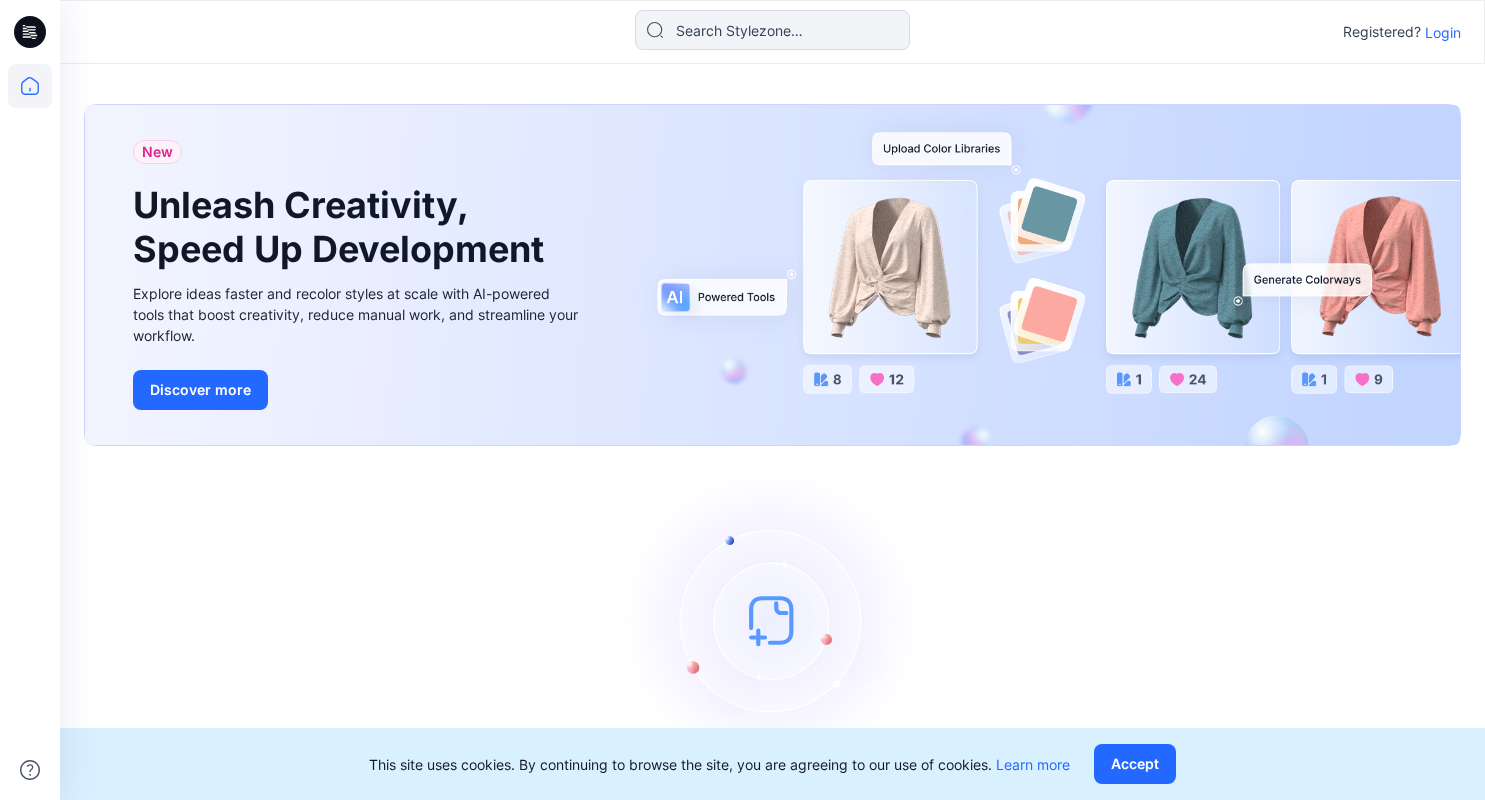 scroll, scrollTop: 0, scrollLeft: 0, axis: both 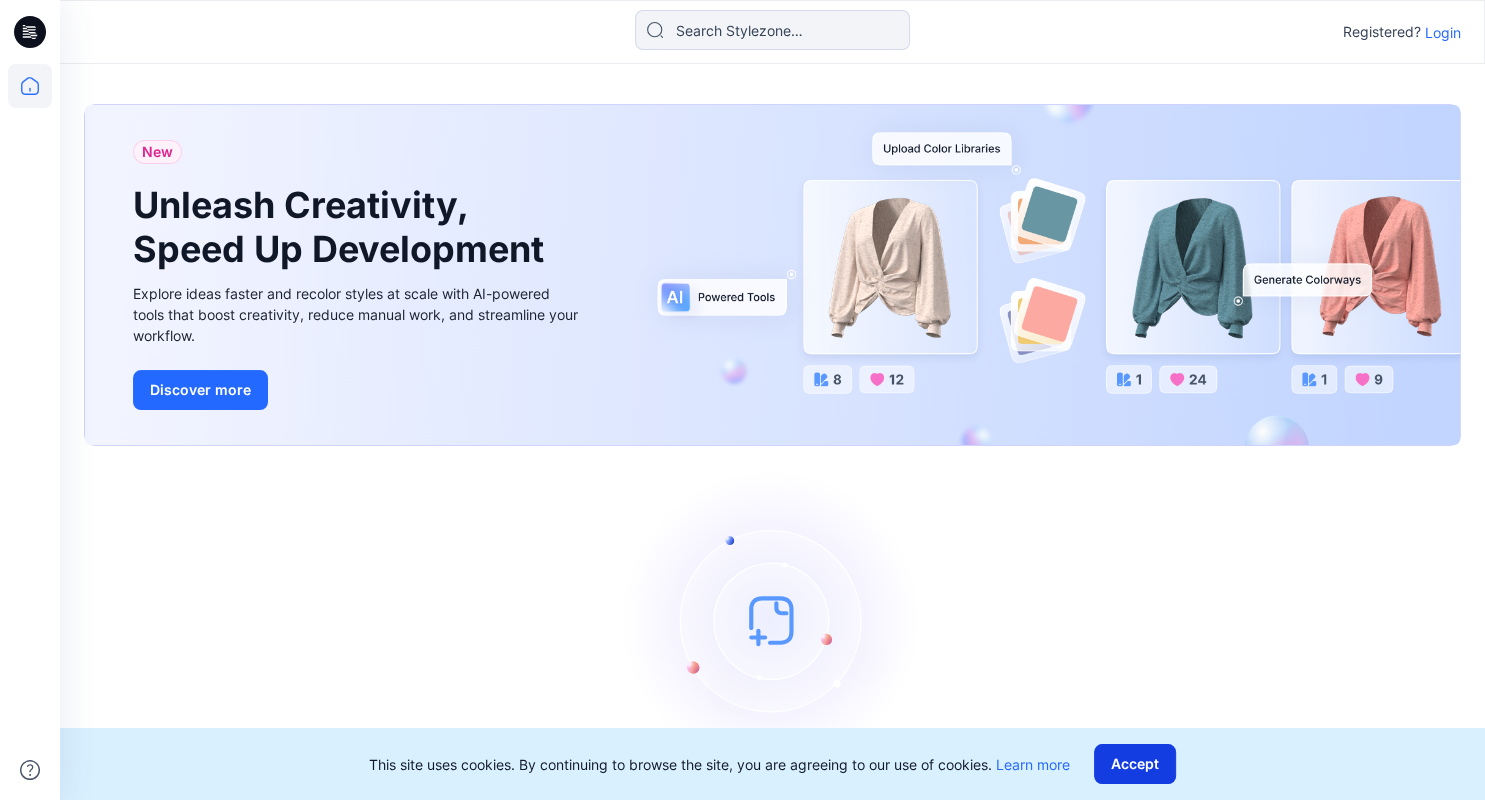 click on "Accept" at bounding box center (1135, 764) 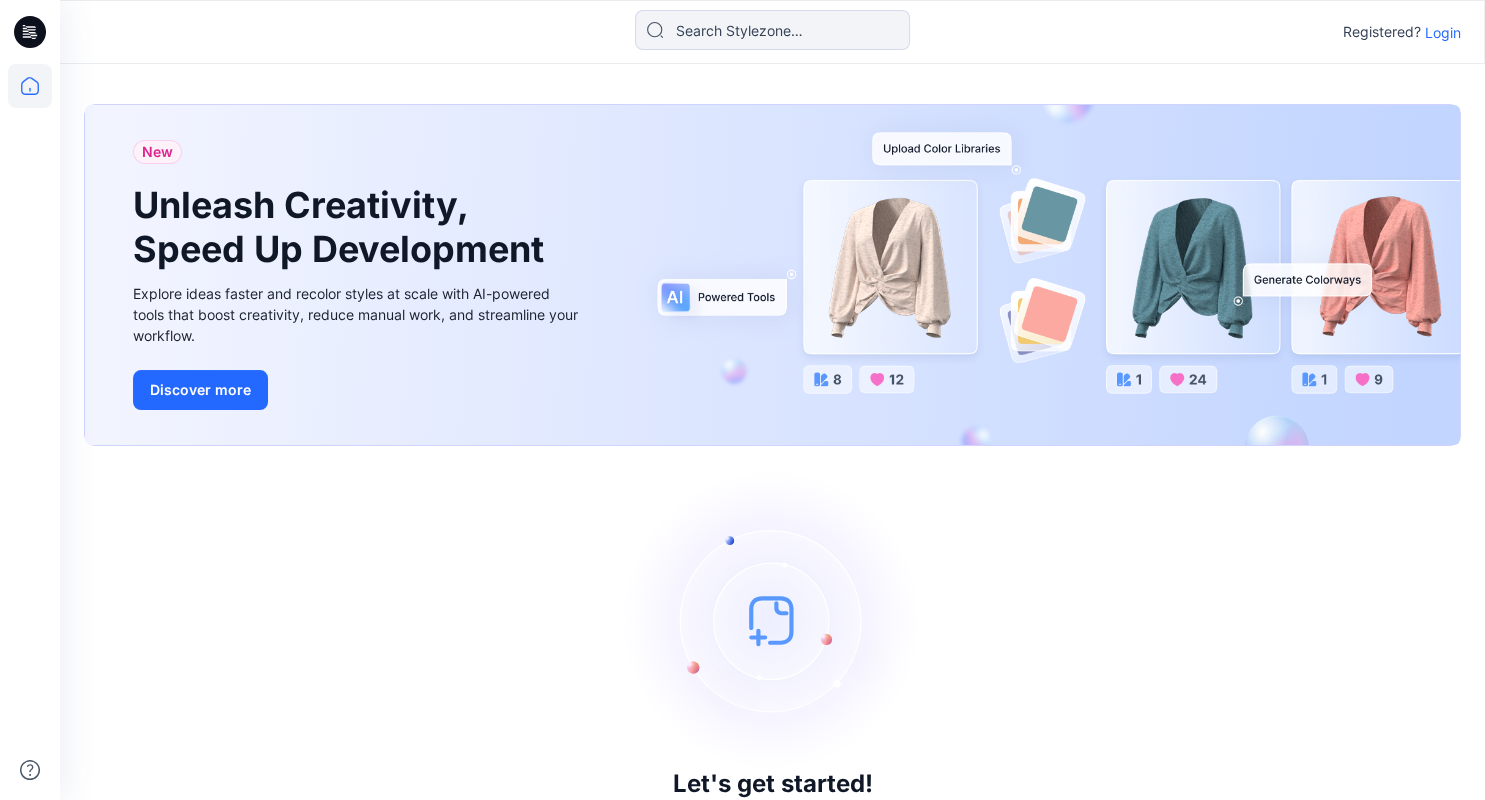 click on "Login" at bounding box center (1443, 32) 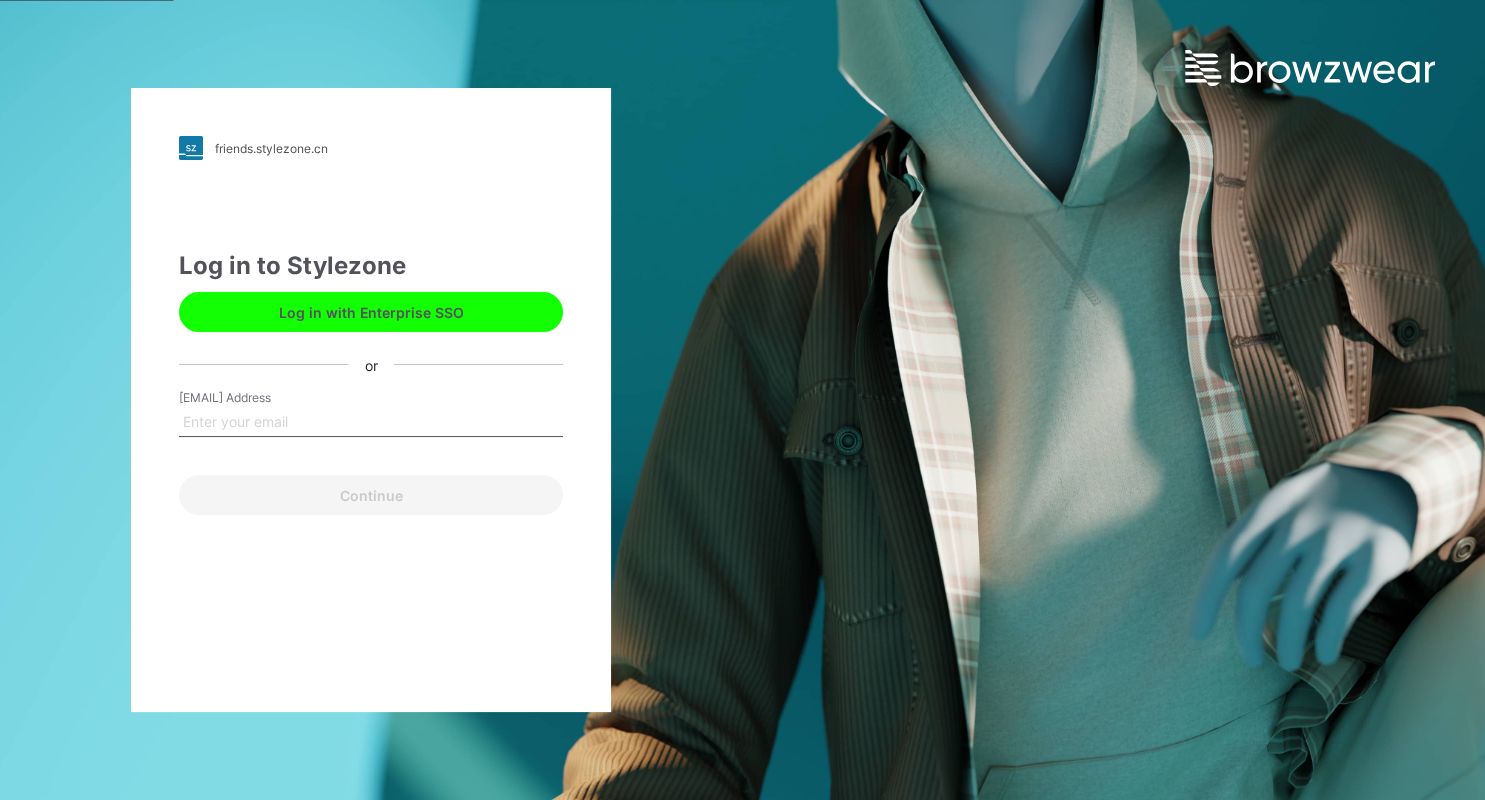 click on "[EMAIL] Address" at bounding box center [371, 422] 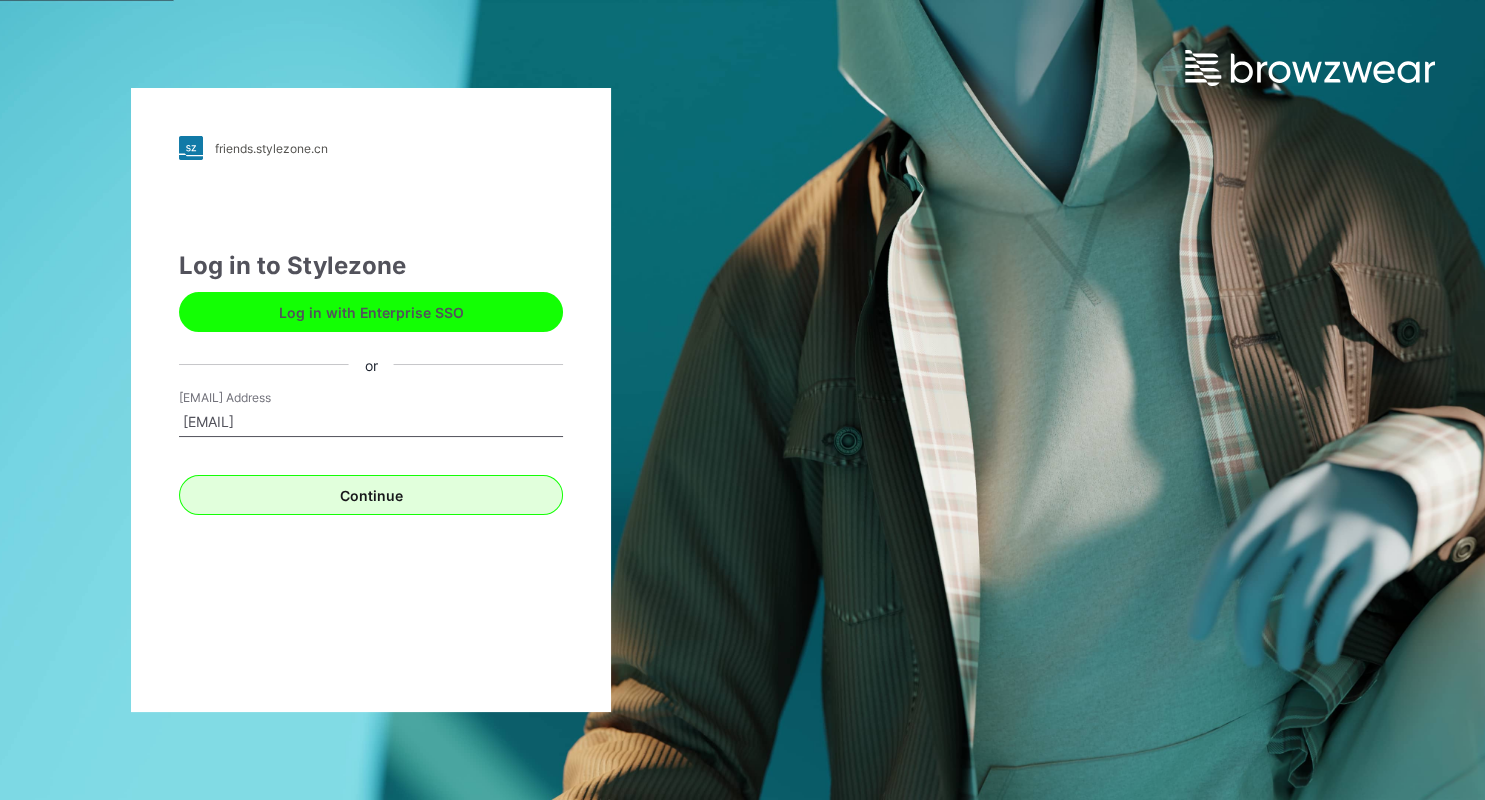 type on "[EMAIL]" 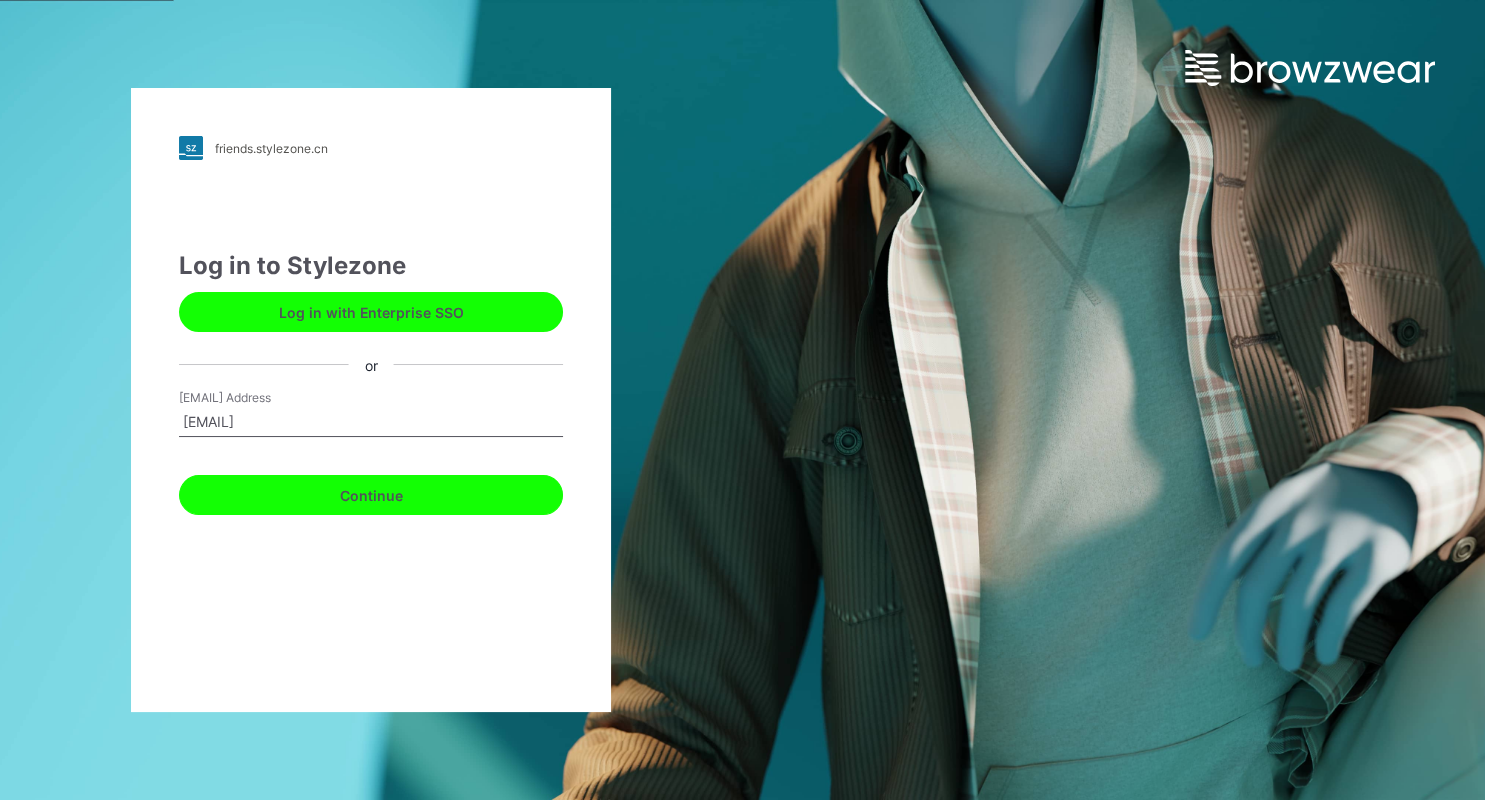 click on "Continue" at bounding box center (371, 495) 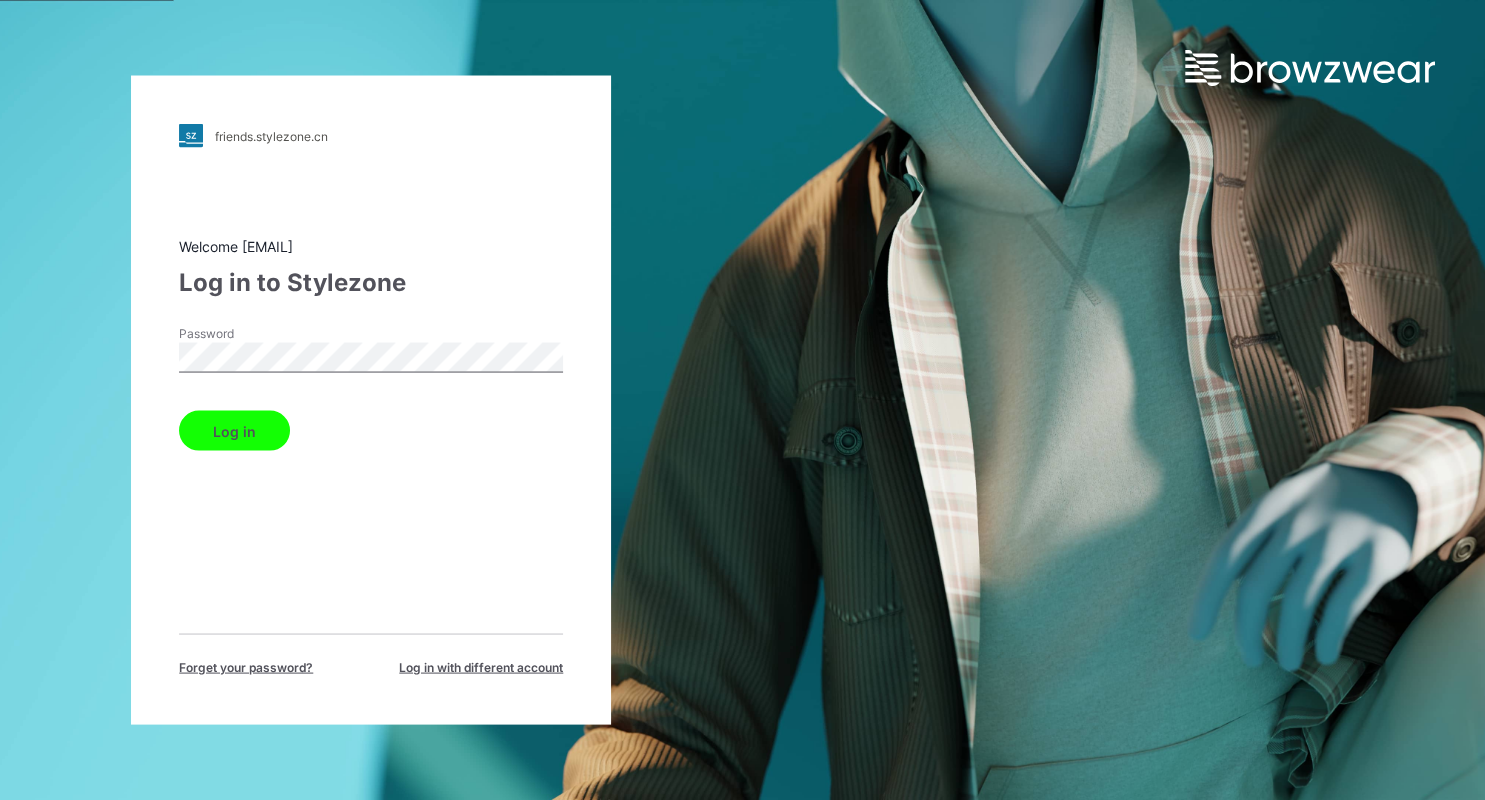 click on "Log in" at bounding box center (234, 431) 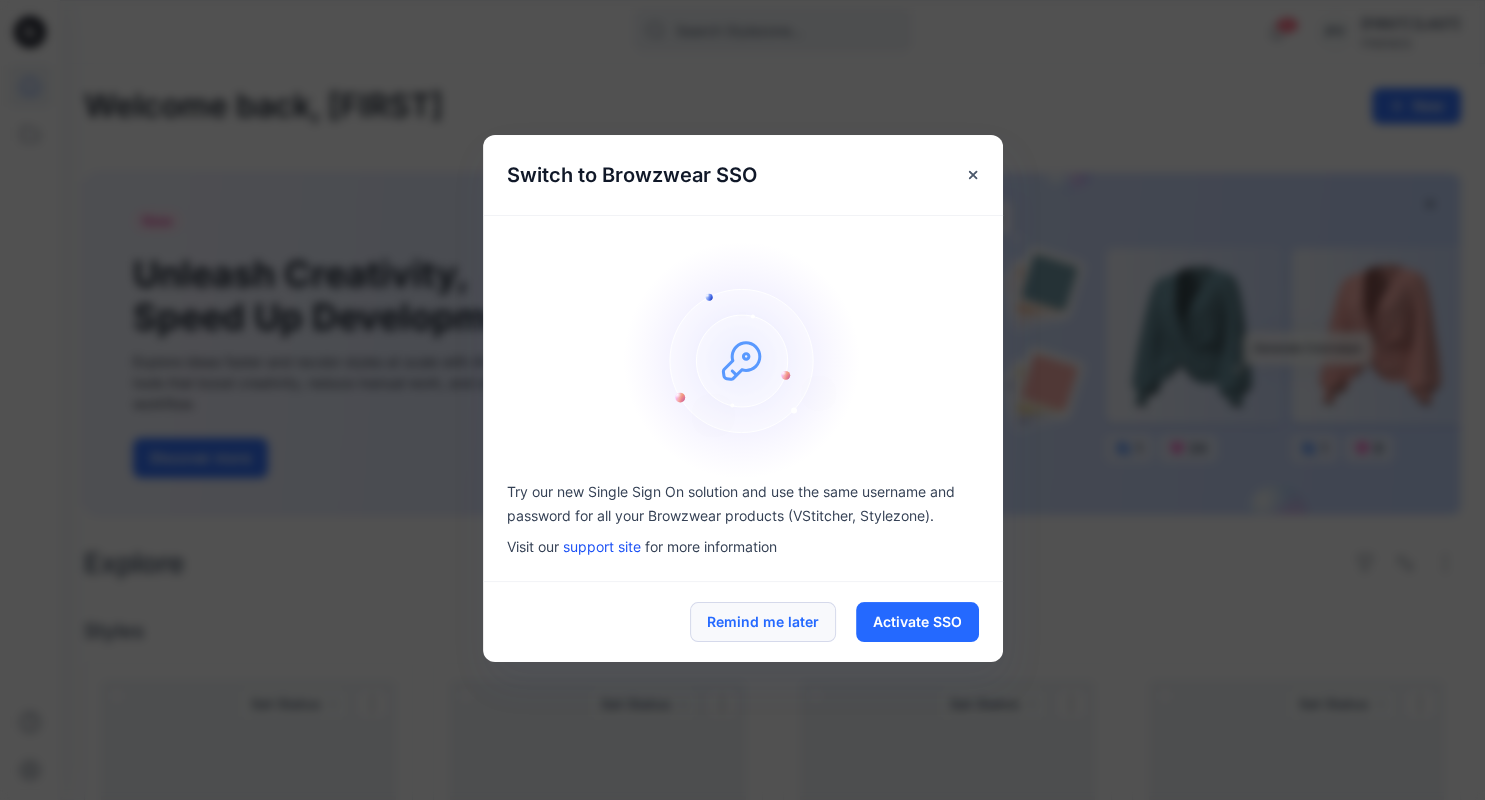 click on "Remind me later" at bounding box center (763, 622) 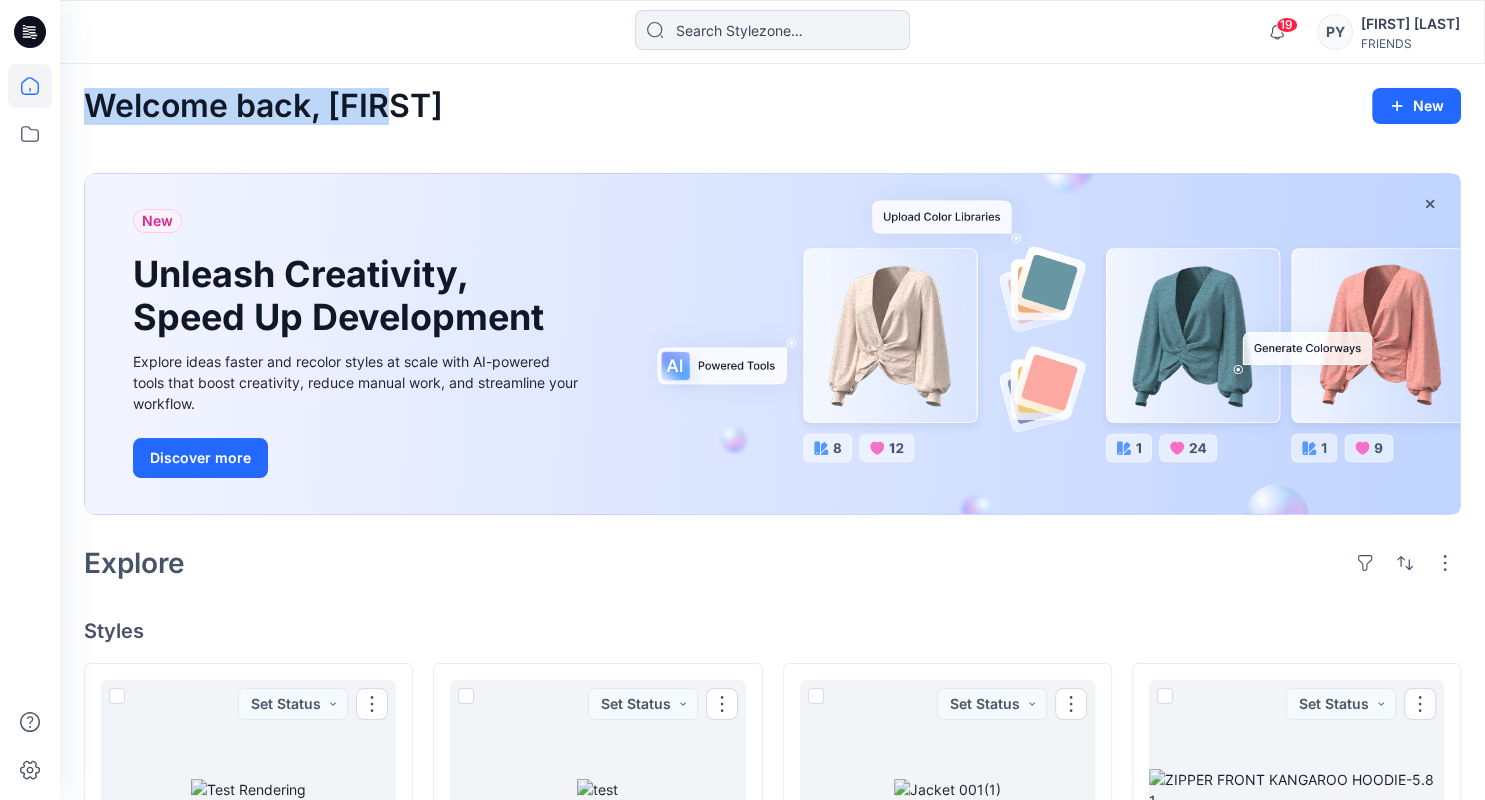 drag, startPoint x: 90, startPoint y: 105, endPoint x: 411, endPoint y: 105, distance: 321 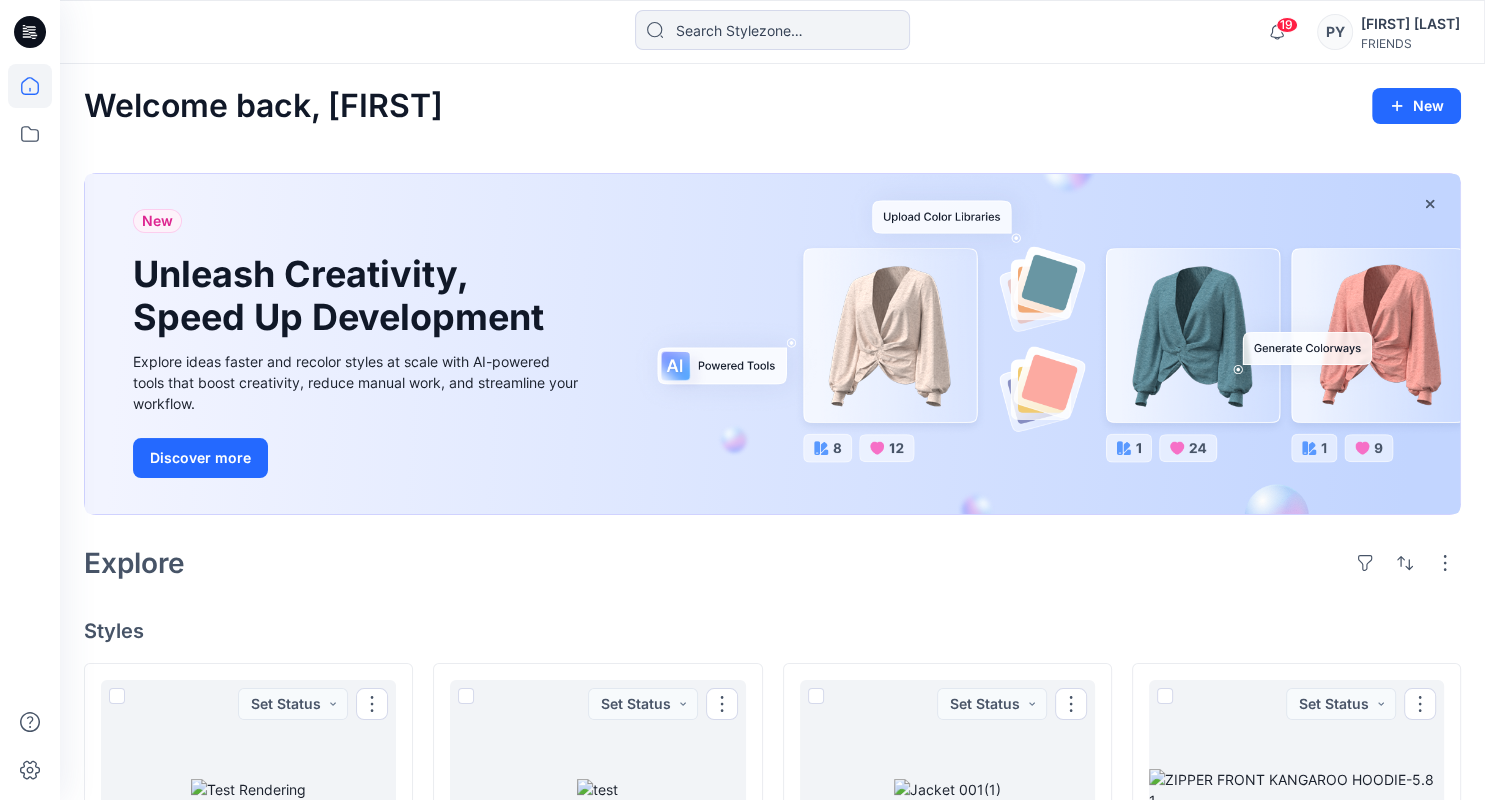 click on "Welcome back, [FIRST] New New Unleash Creativity, Speed Up Development Explore ideas faster and recolor styles at scale with AI-powered tools that boost creativity, reduce manual work, and streamline your workflow. Discover more Explore Styles Test Rendering Updated 2 months ago Set Status Rendering Updated 2 months ago Set Status Loading... T-Shirt - Short Sleeve Crew Neck Updated 2 months ago Set Status test Updated 2 months ago Set Status UO-G-YM-UOSJH00G_RUNSIE_06.12.2025. Updated 2 months ago Set Status Loading... leverstyle Updated 2 months ago Set Status Jacket 001(1) Updated 2 months ago Set Status Mens Cycling Outfit Updated 2 months ago Set Status Loading... Jacket 001 Updated 2 months ago Set Status ZIPPER FRONT KANGAROO HOODIE-5.8 1 Updated 2 months ago Set Status SNM023200 Updated 2 months ago Set Status Loading... Jacket 001 Updated 2 months ago Set Status" at bounding box center [772, 915] 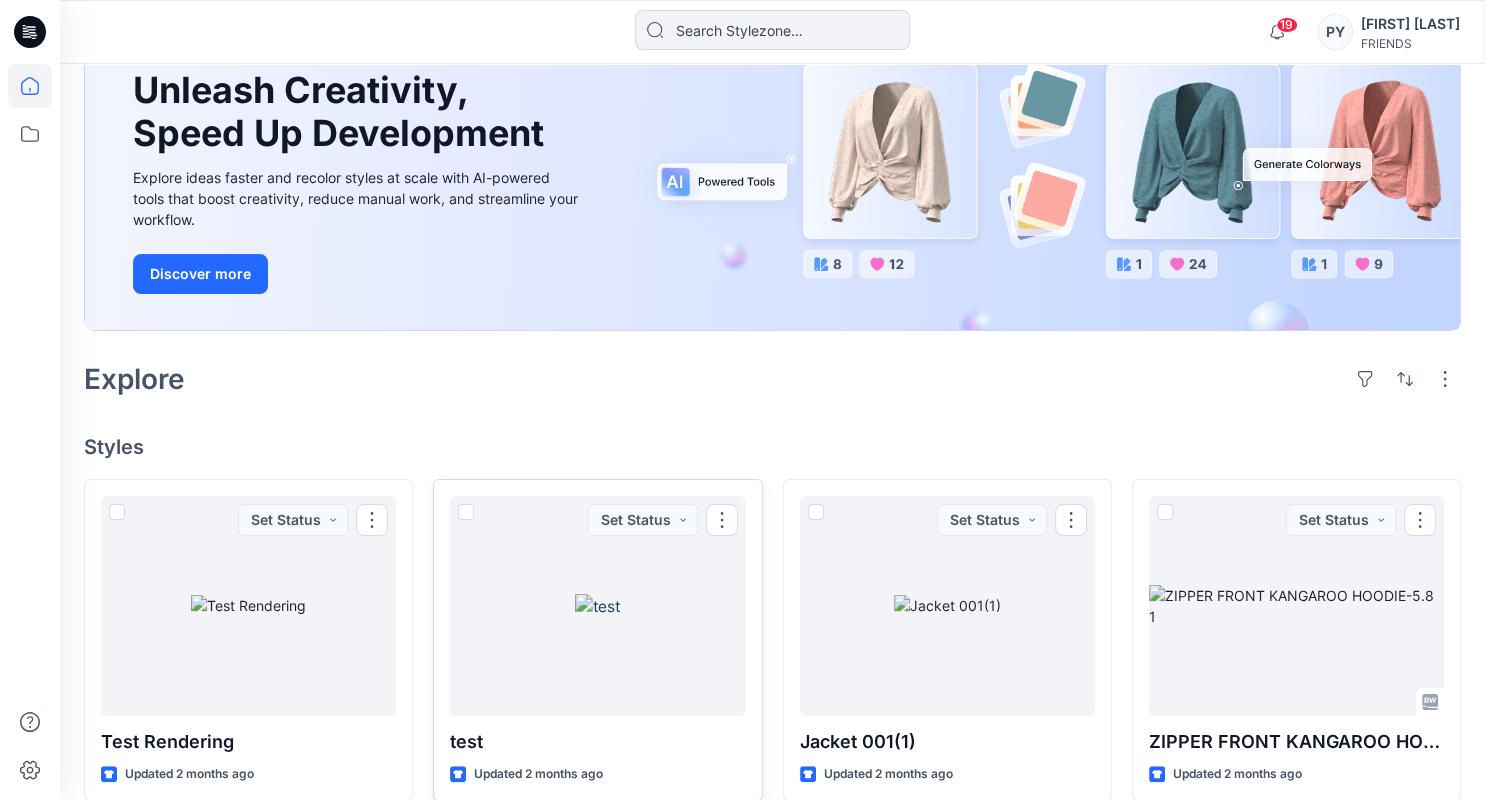 scroll, scrollTop: 499, scrollLeft: 0, axis: vertical 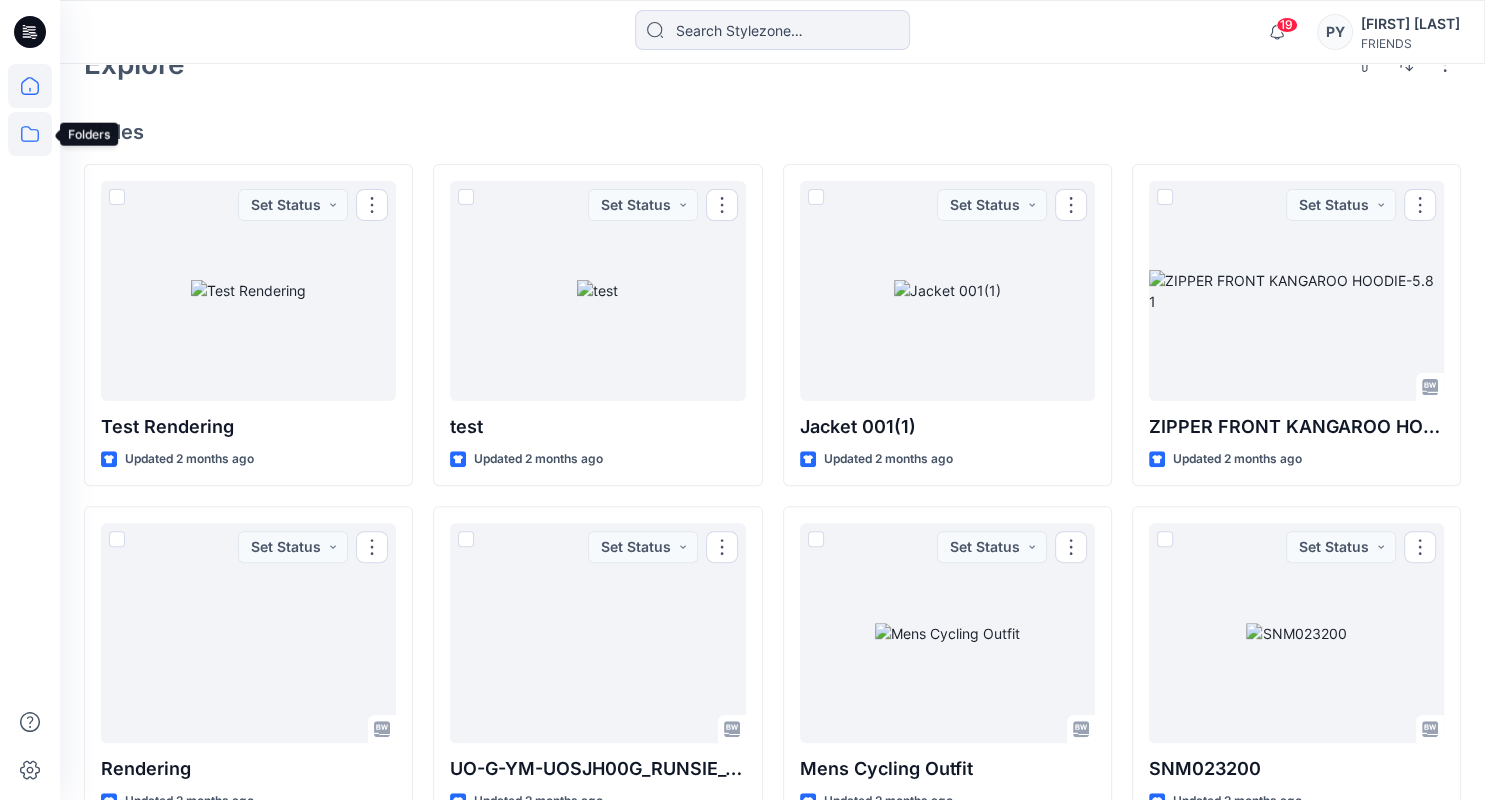 click 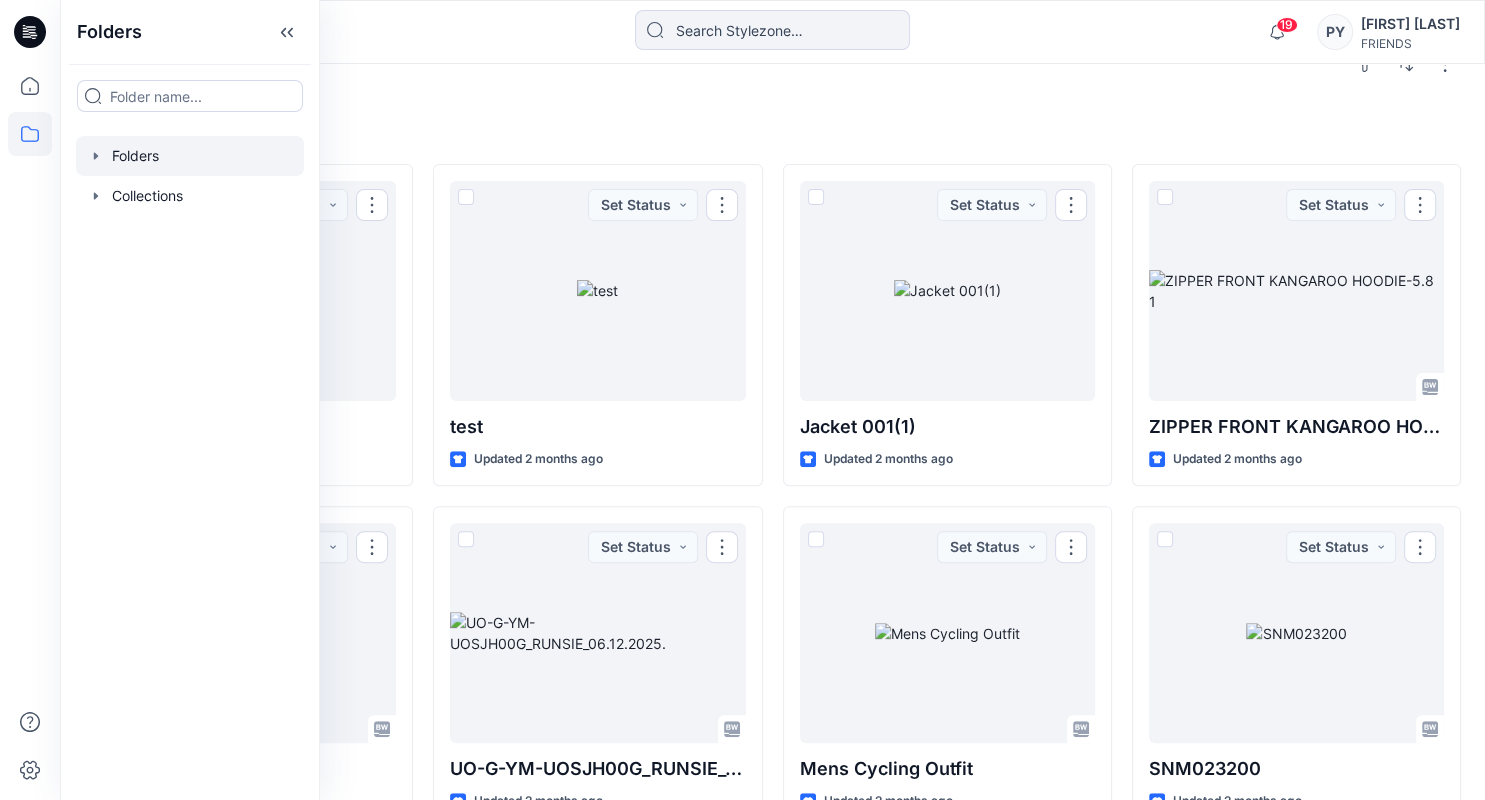 click at bounding box center (190, 156) 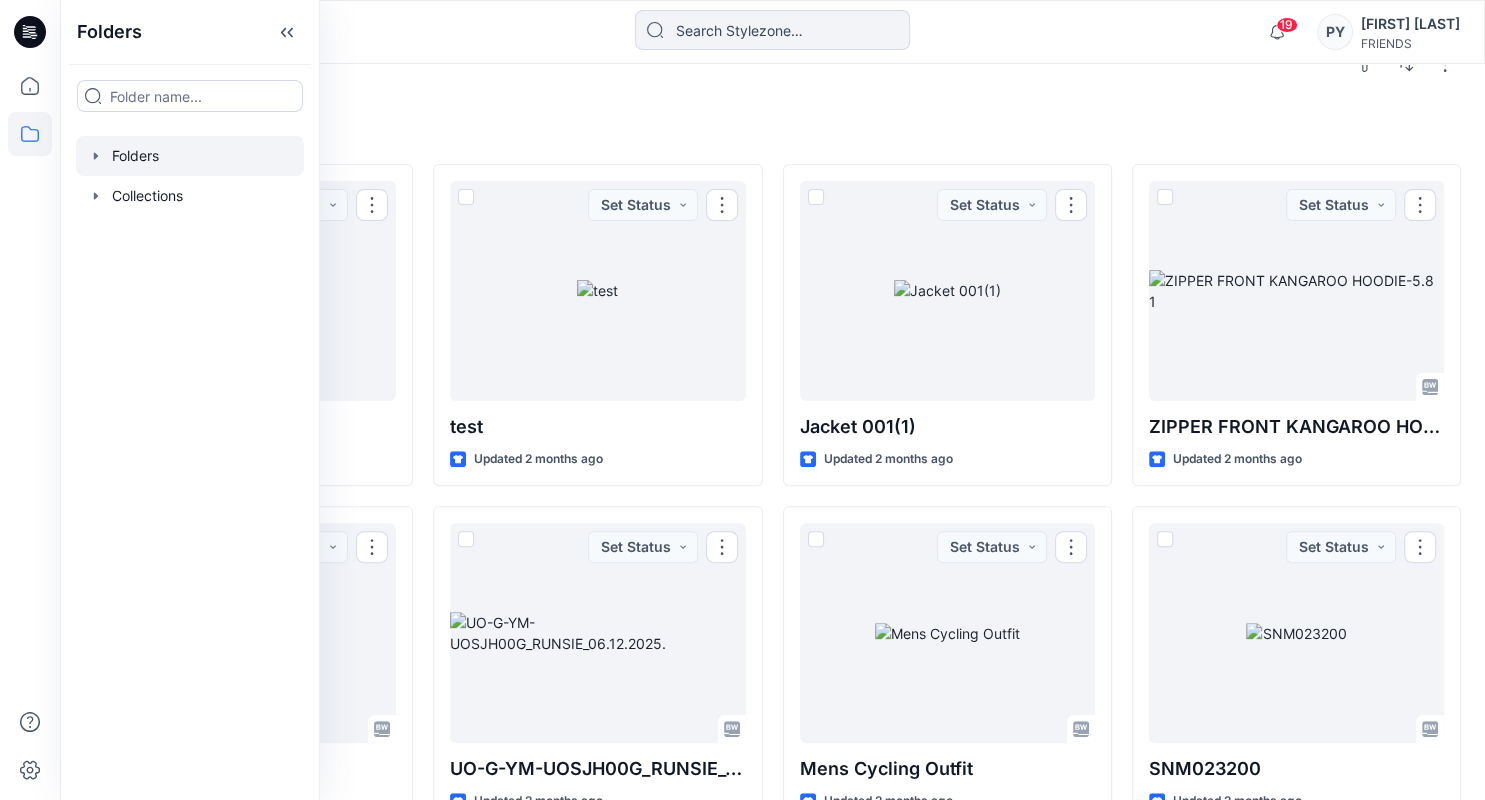 scroll, scrollTop: 0, scrollLeft: 0, axis: both 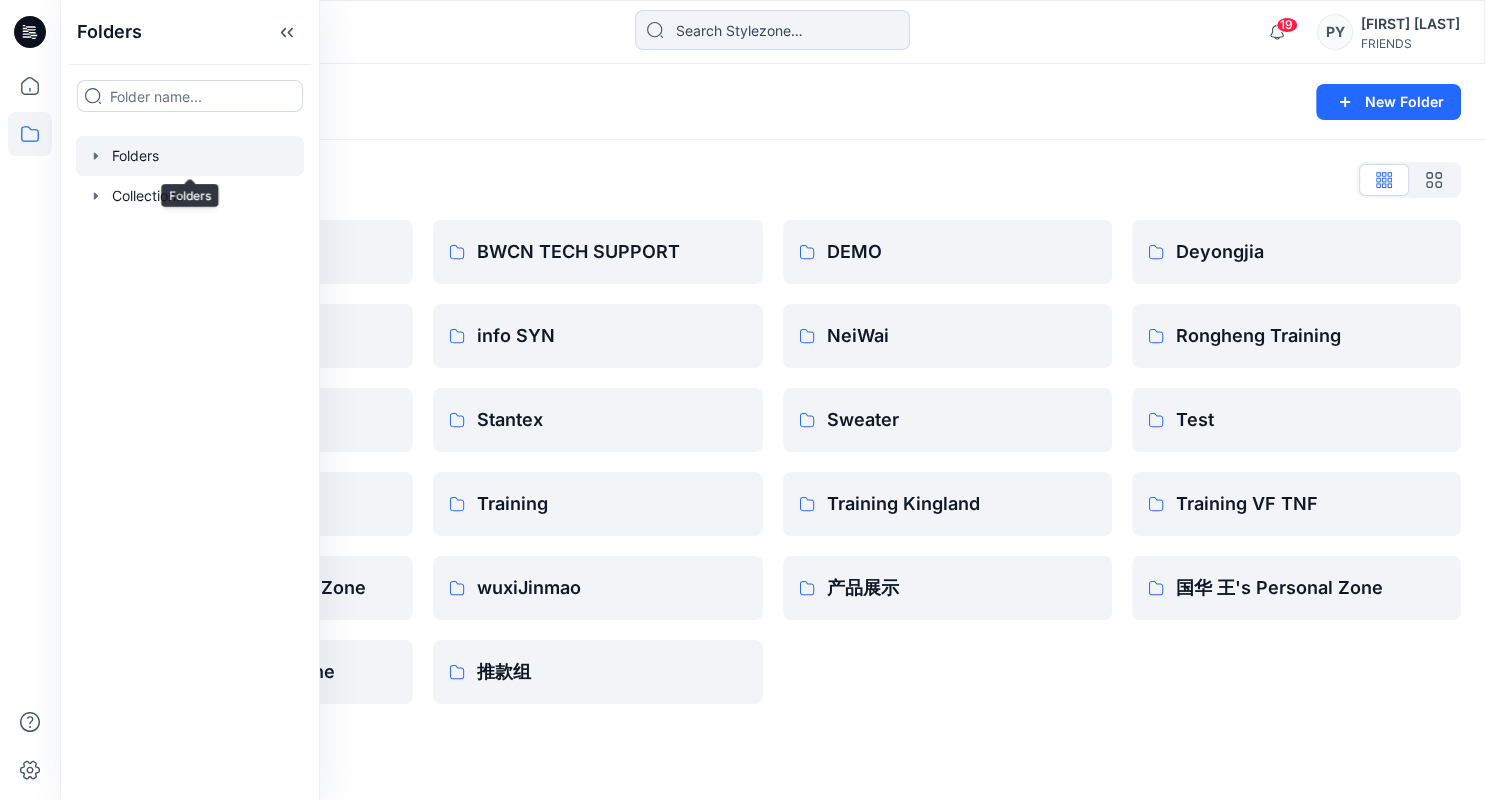 click 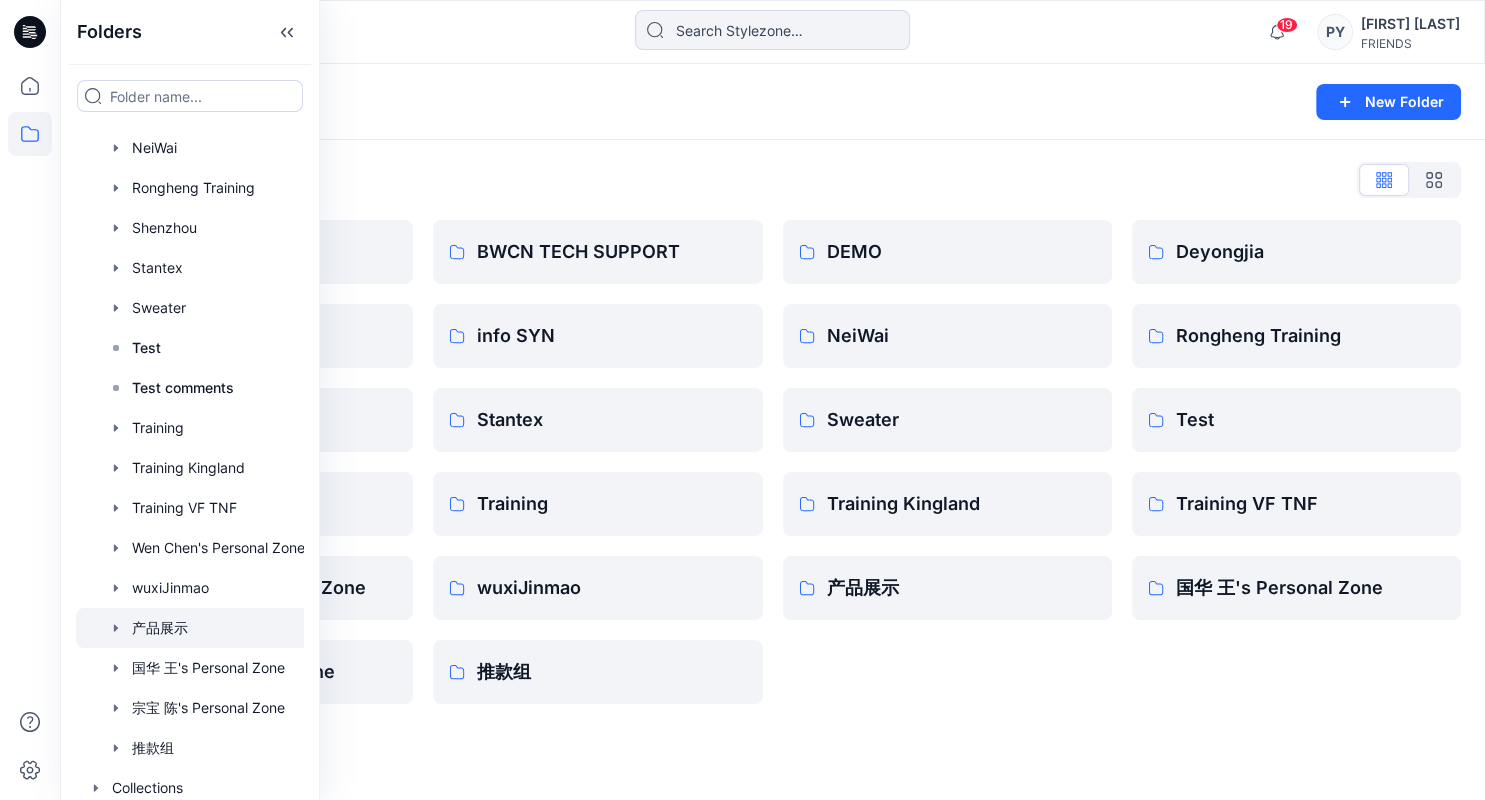 scroll, scrollTop: 296, scrollLeft: 0, axis: vertical 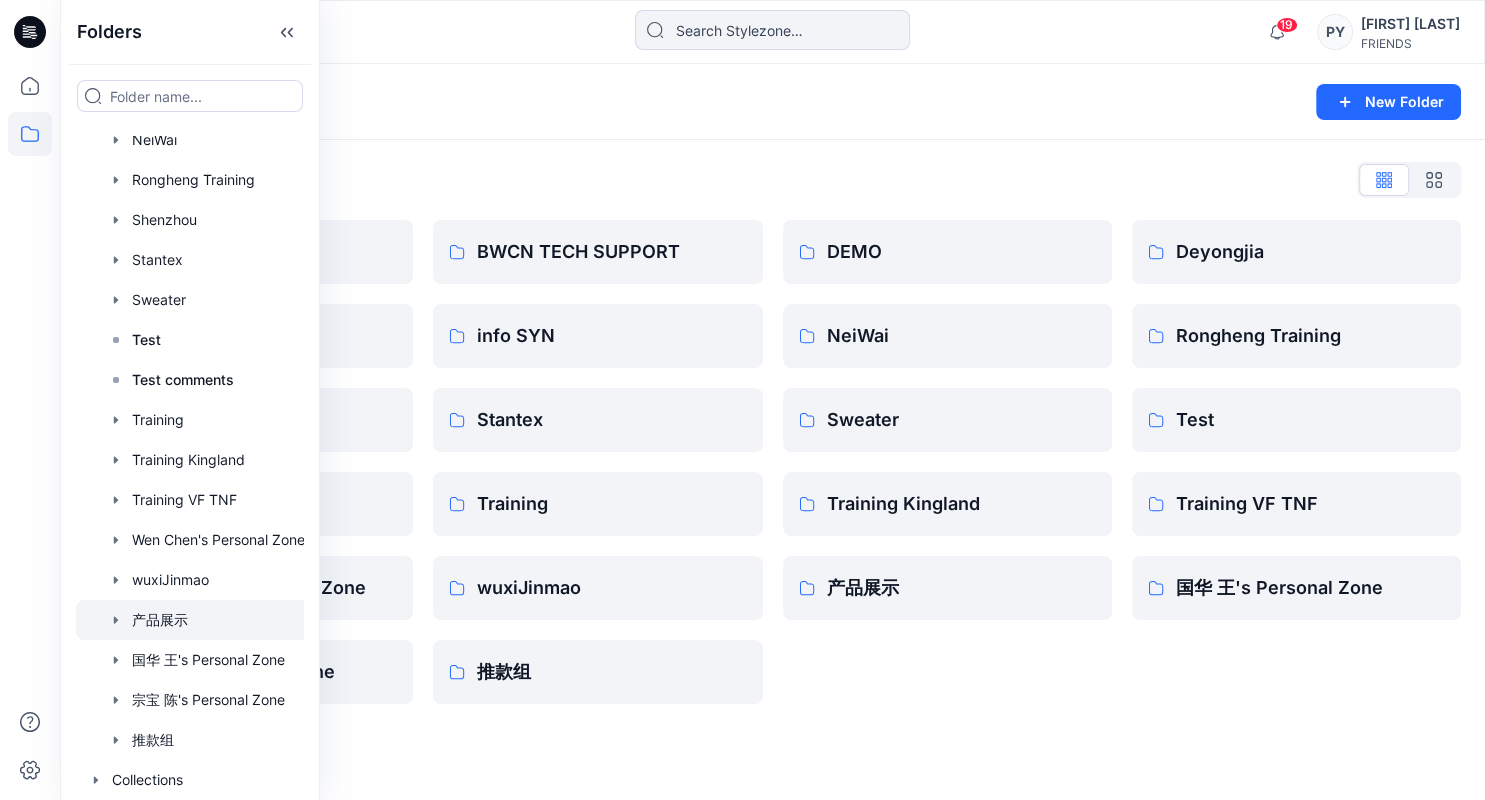 click 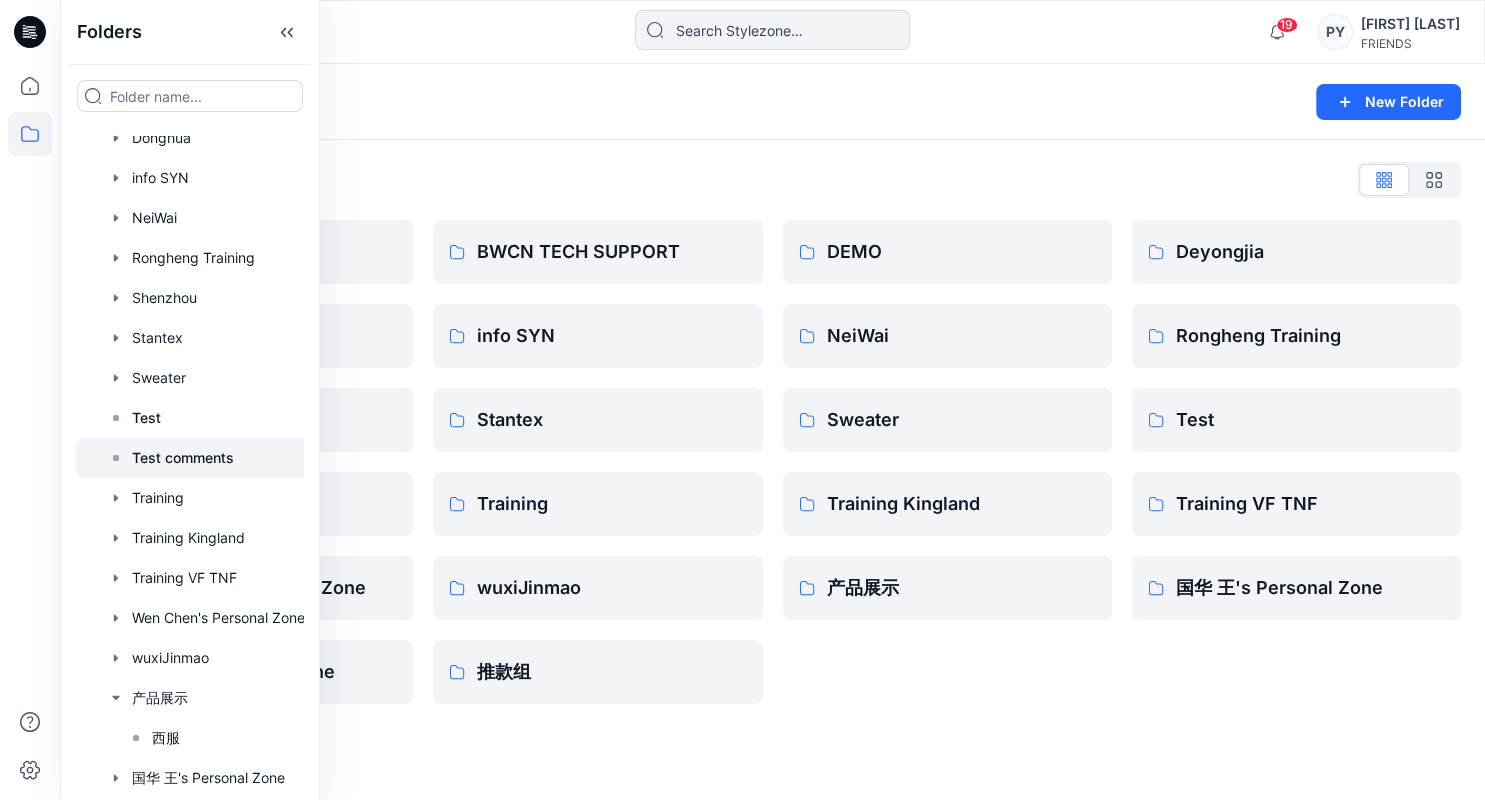 scroll, scrollTop: 0, scrollLeft: 0, axis: both 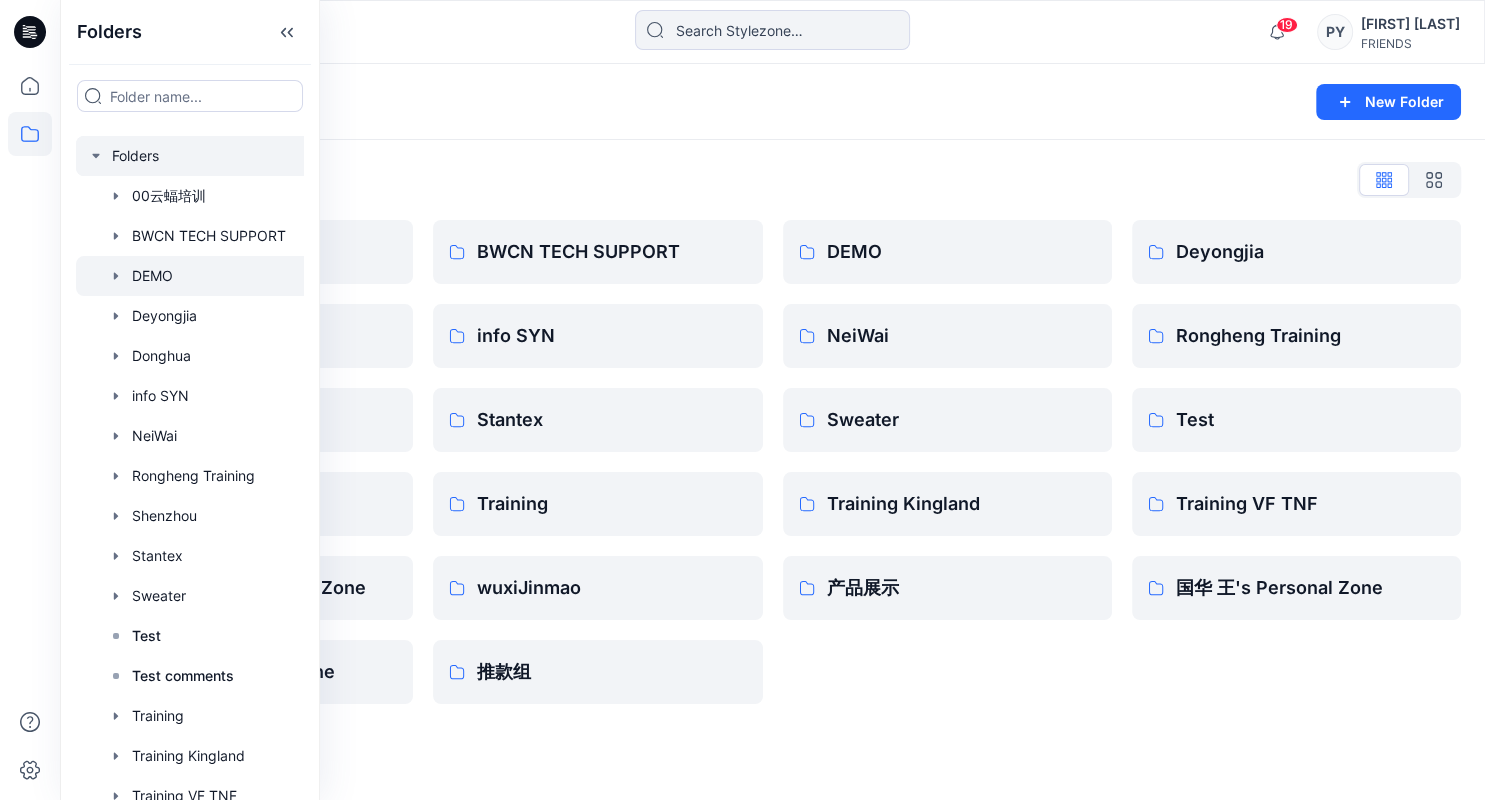 click at bounding box center [196, 276] 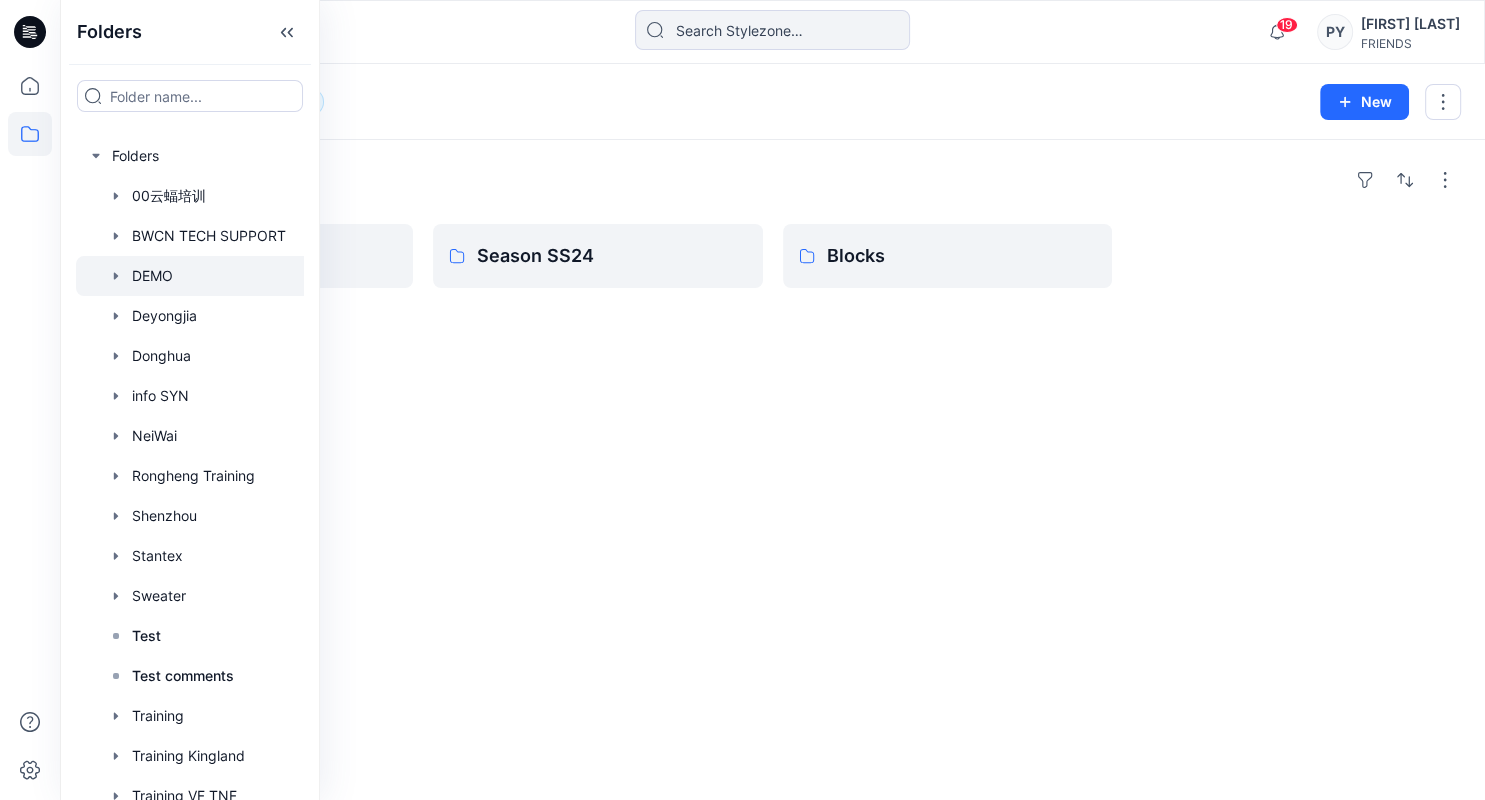 click on "Folders 24SS Season SS24 Blocks" at bounding box center (772, 470) 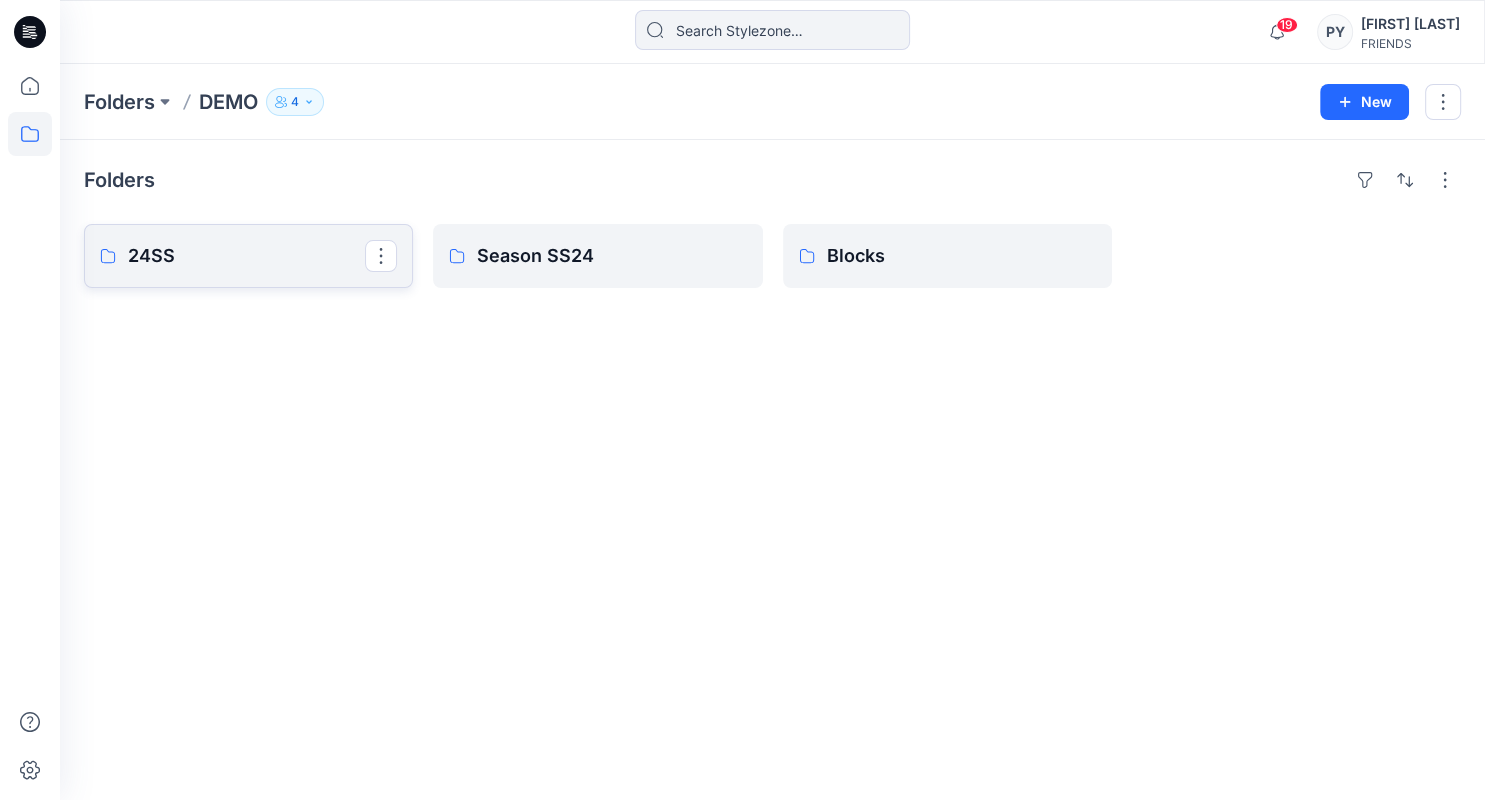 click on "24SS" at bounding box center (246, 256) 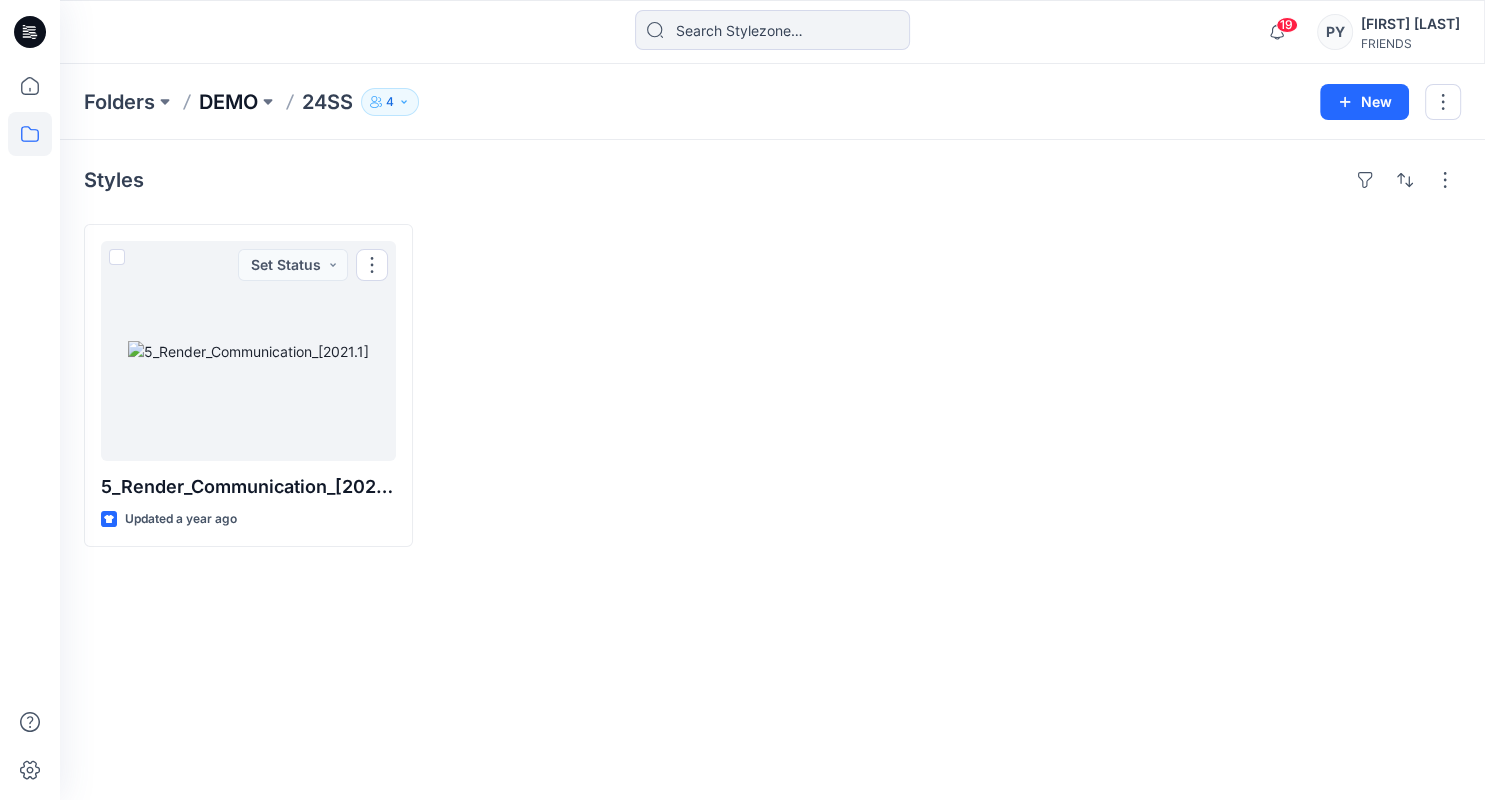 click on "DEMO" at bounding box center (228, 102) 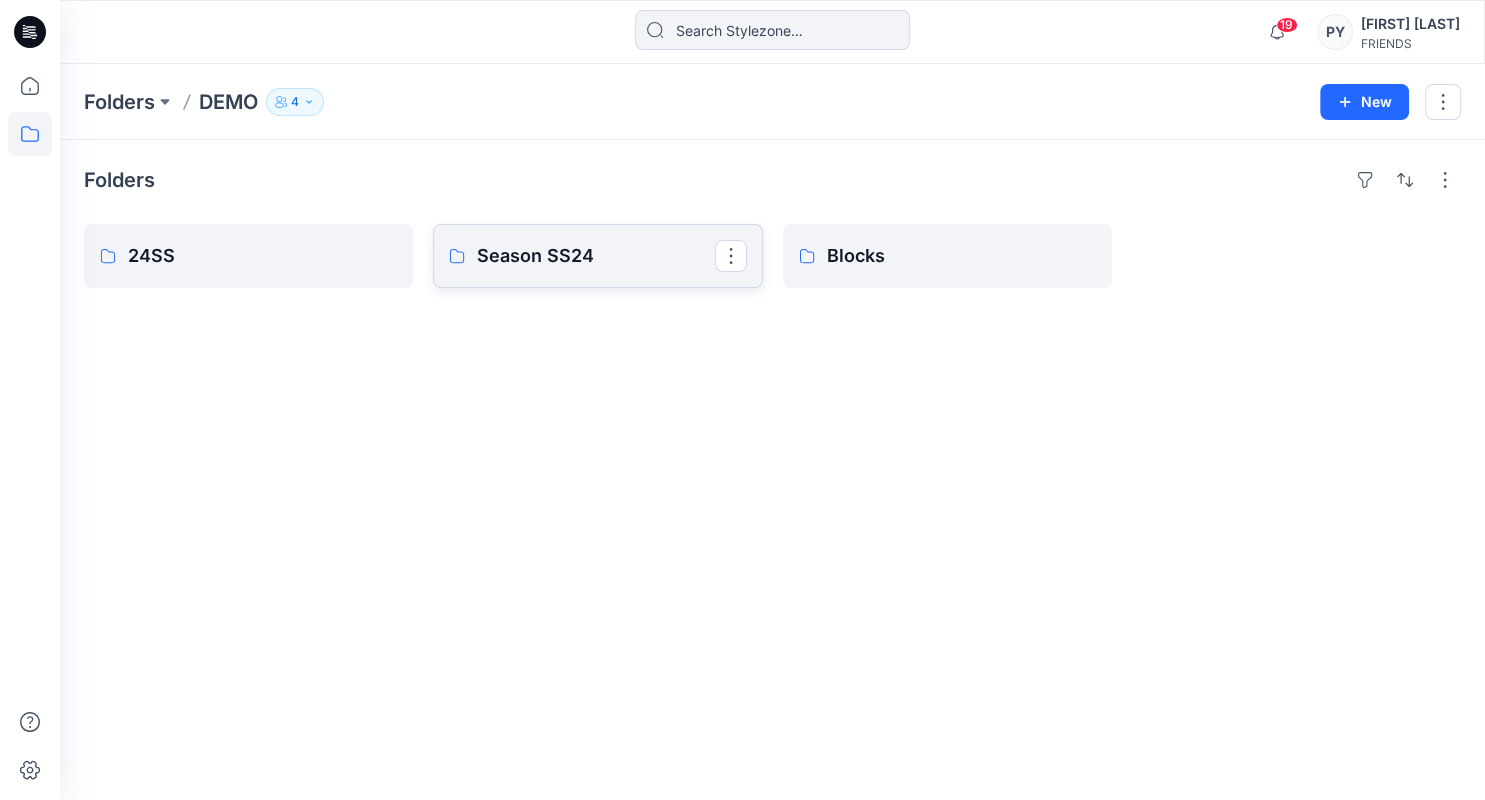 click on "Season SS24" at bounding box center [595, 256] 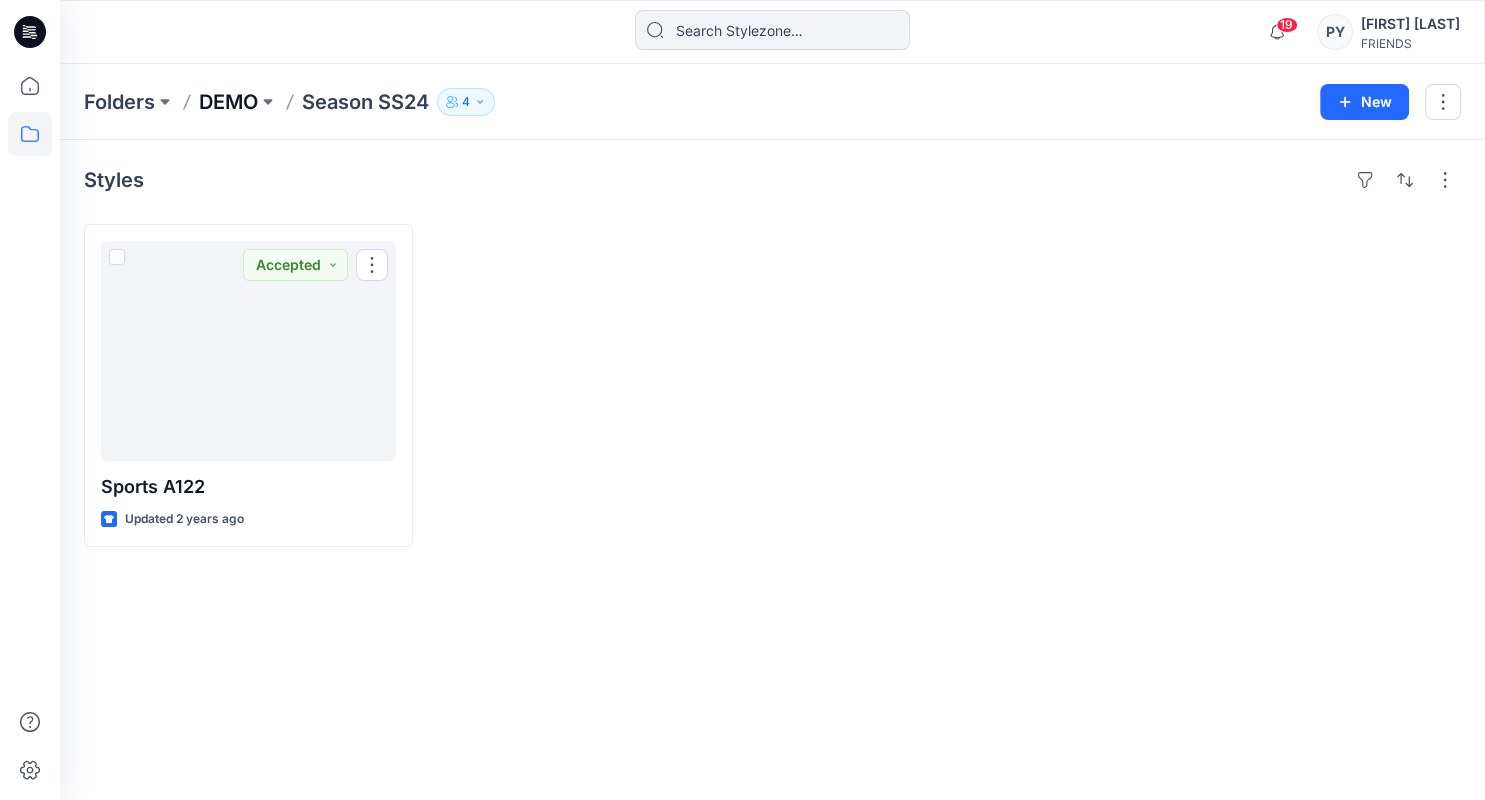 click on "DEMO" at bounding box center (228, 102) 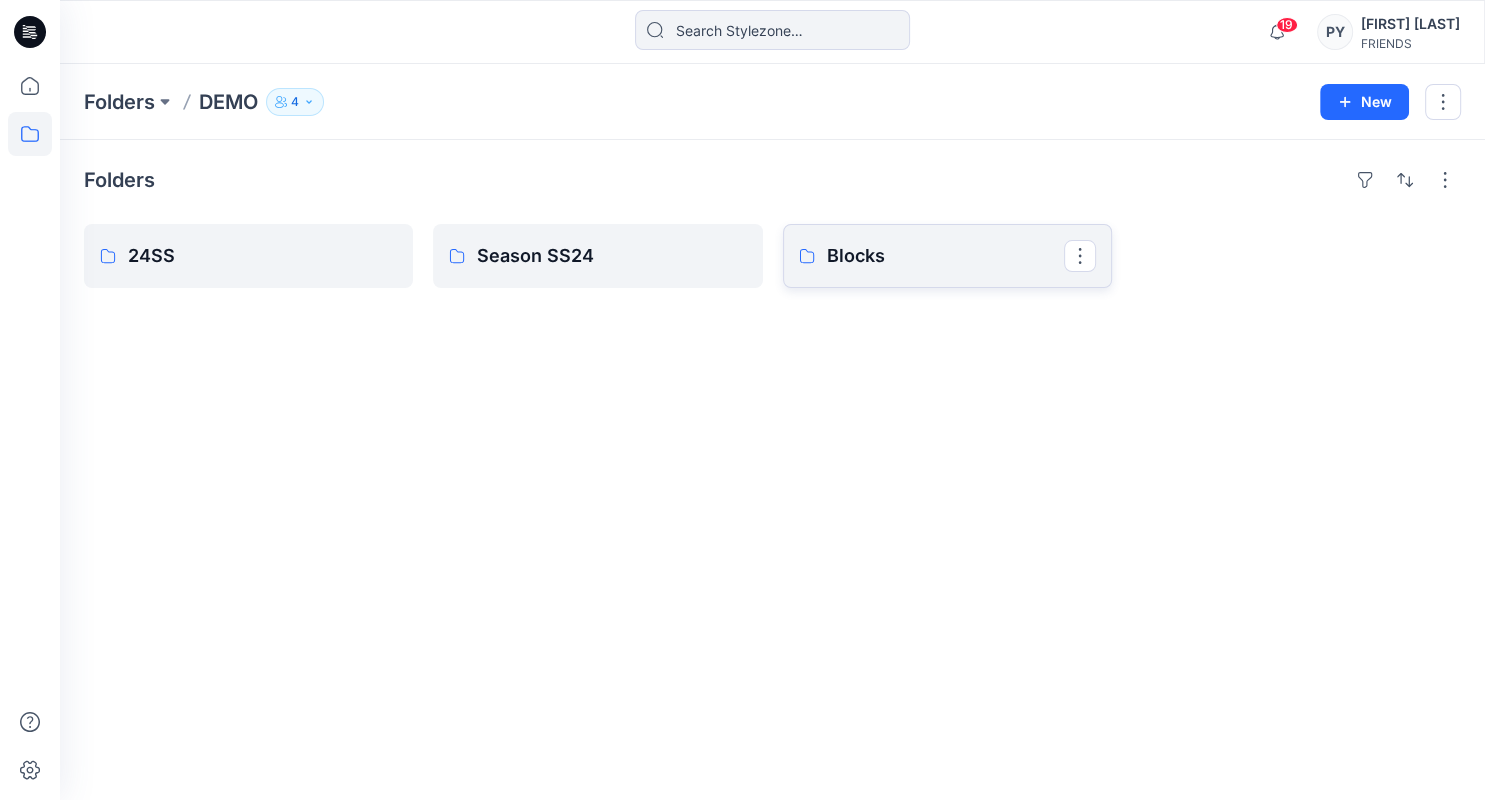 click on "Blocks" at bounding box center (945, 256) 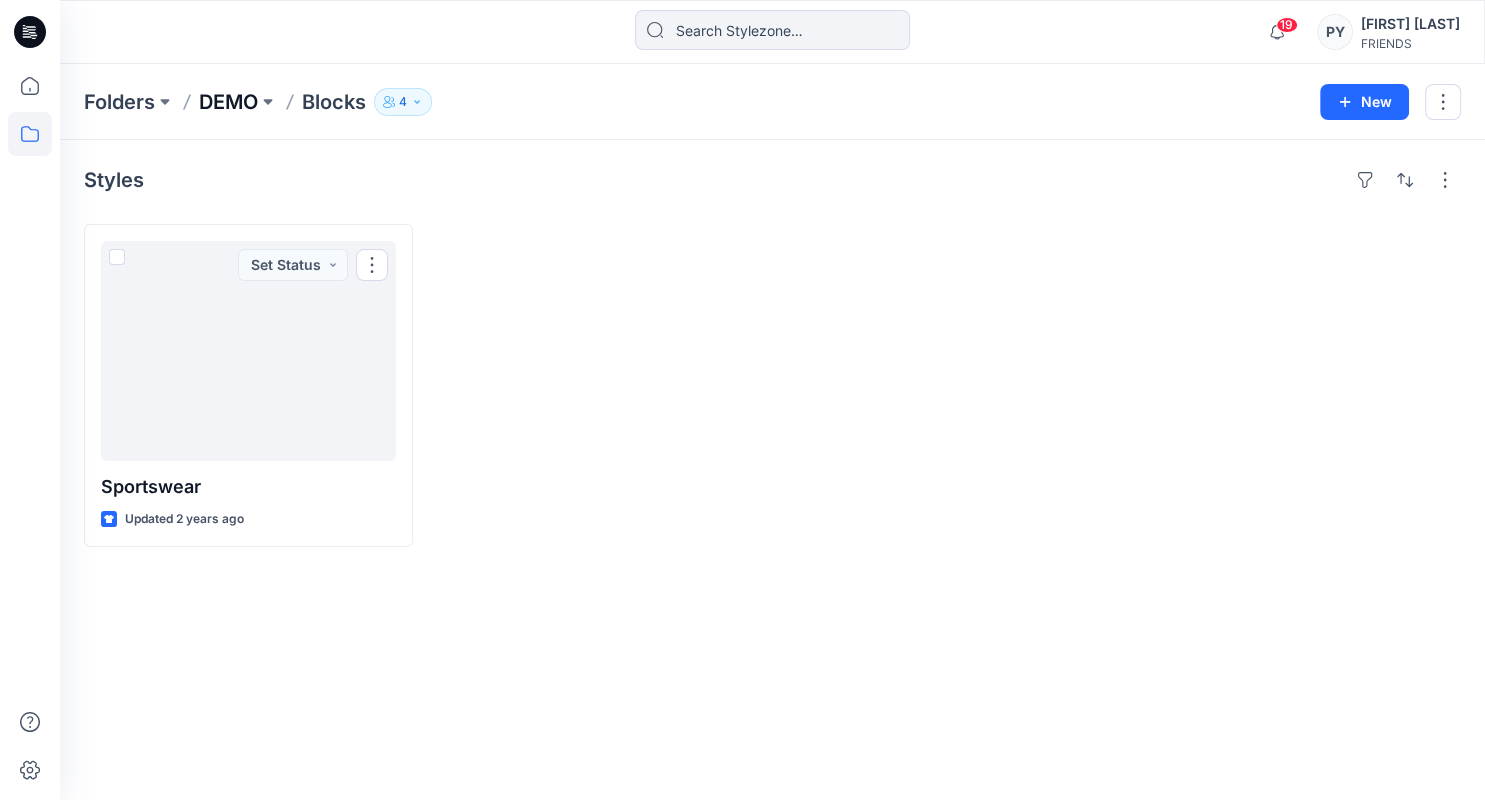 click on "DEMO" at bounding box center [228, 102] 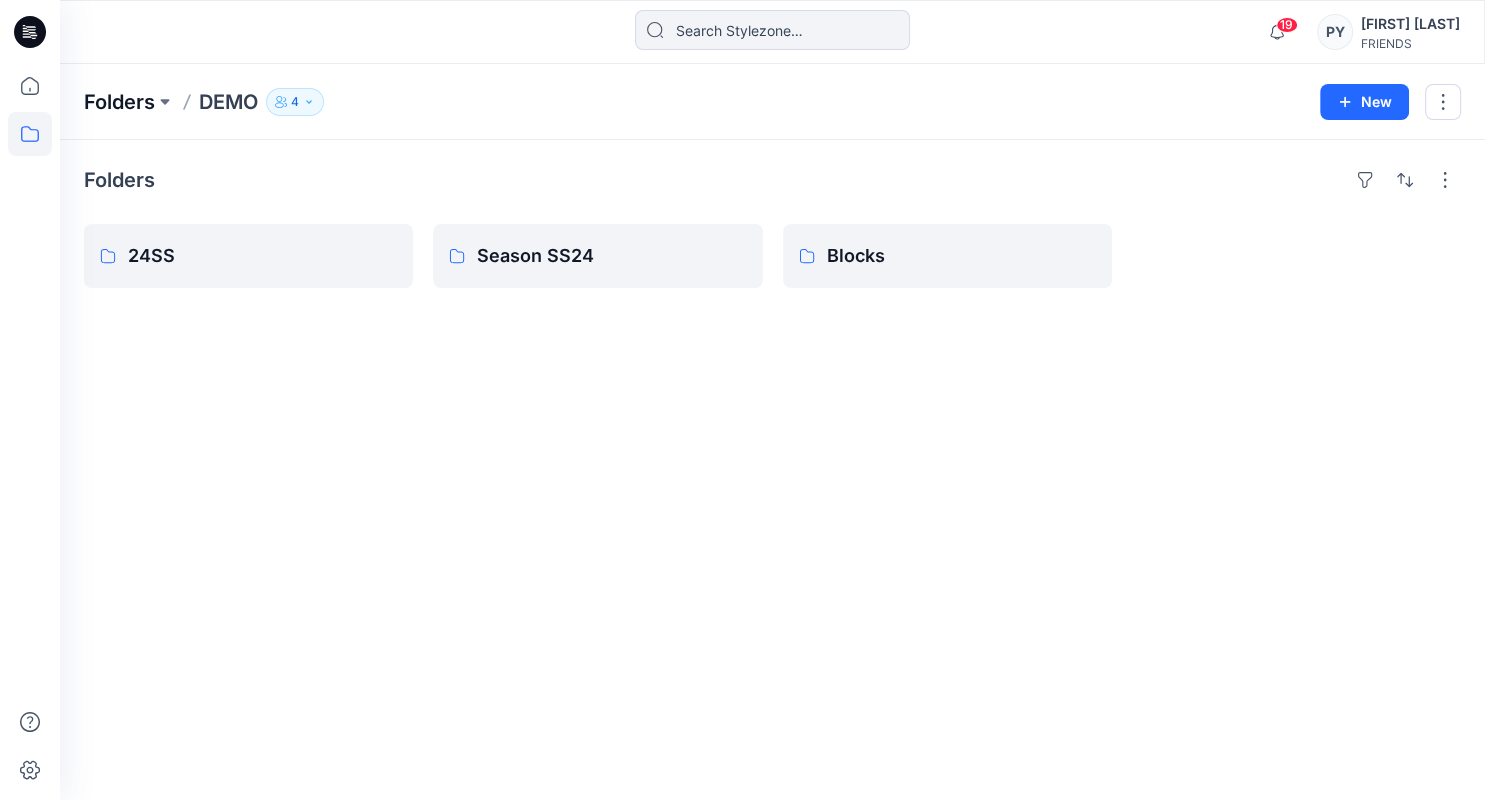 click on "Folders" at bounding box center (119, 102) 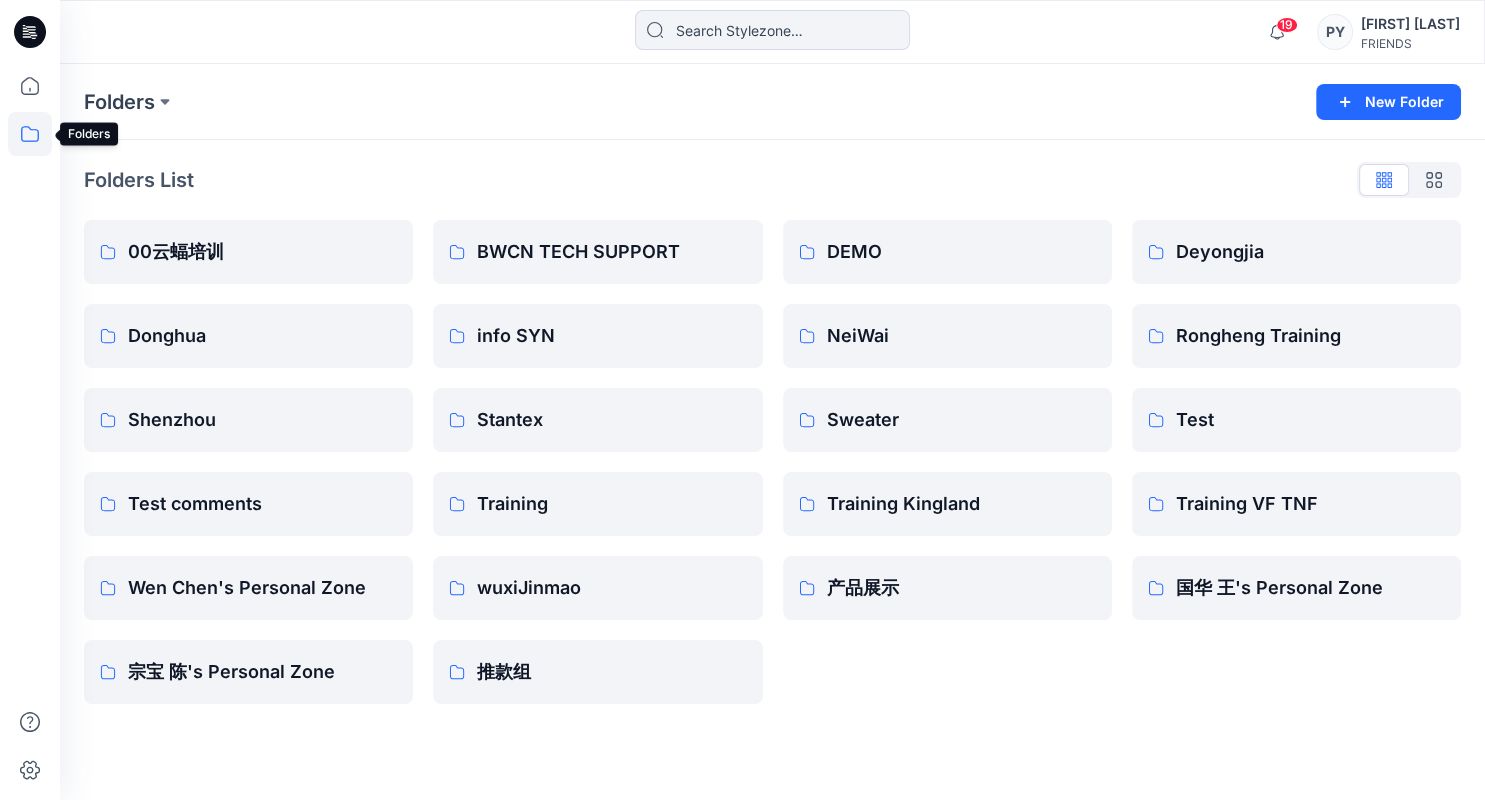 click 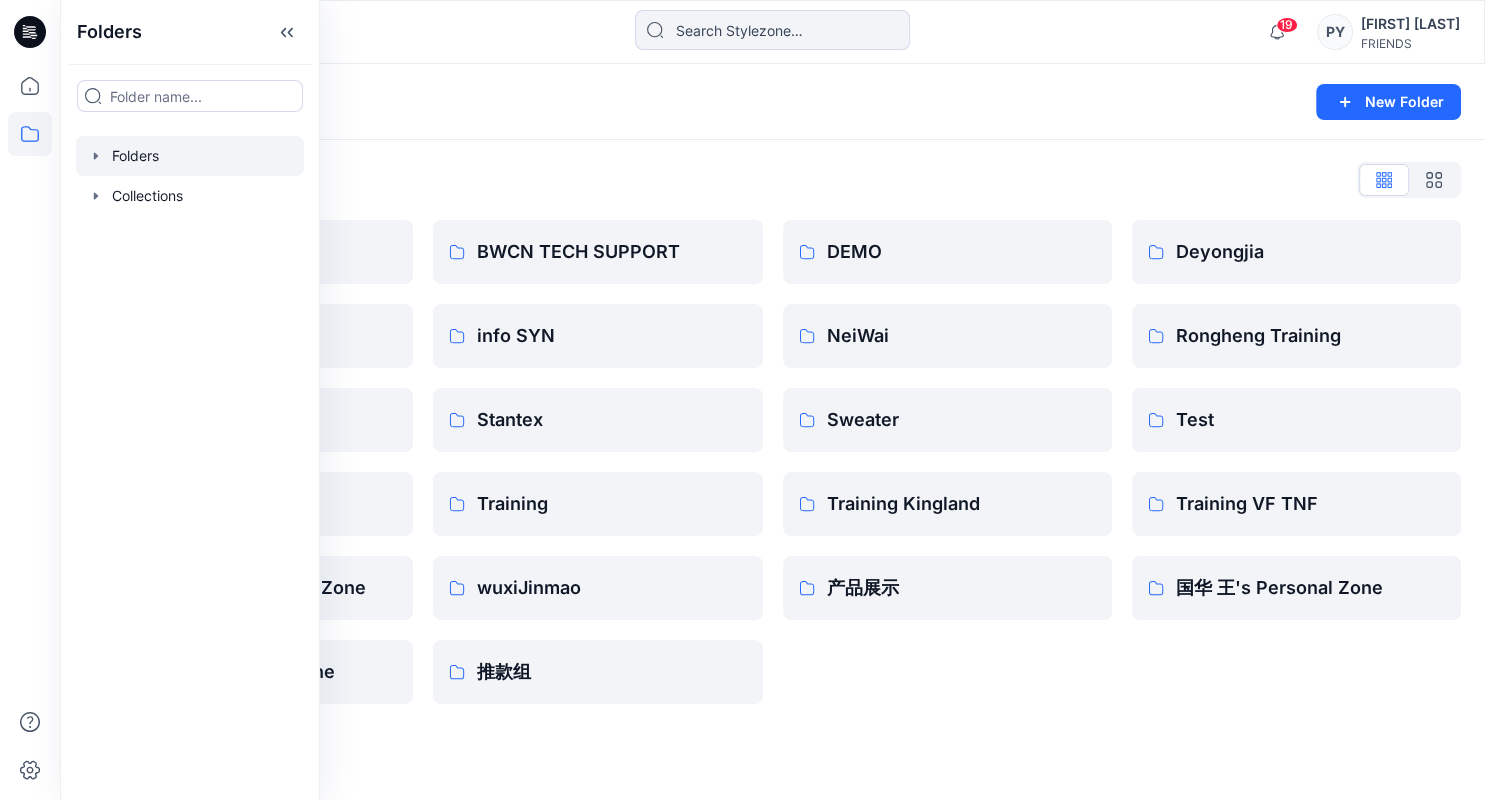 click 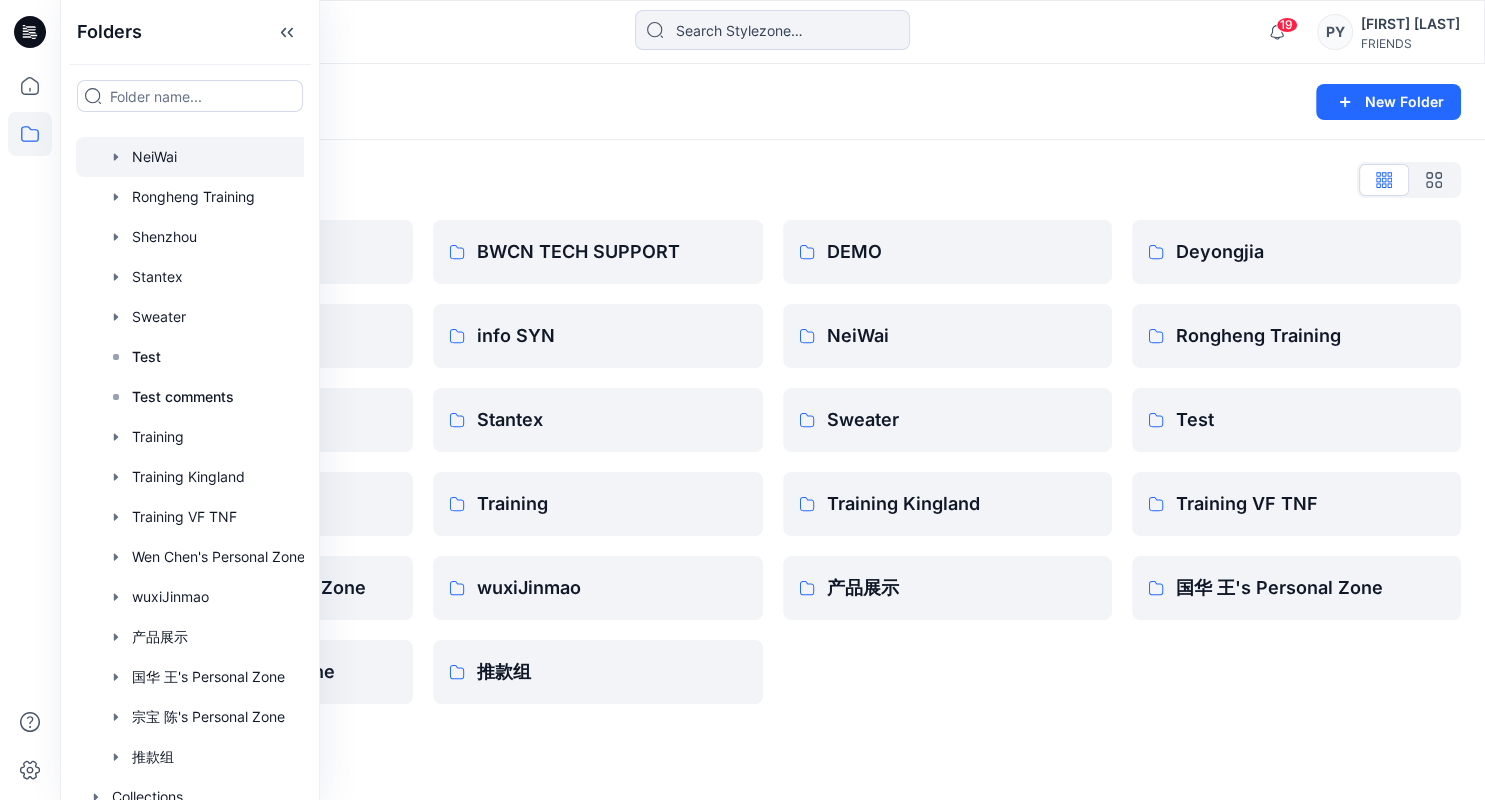 scroll, scrollTop: 296, scrollLeft: 0, axis: vertical 